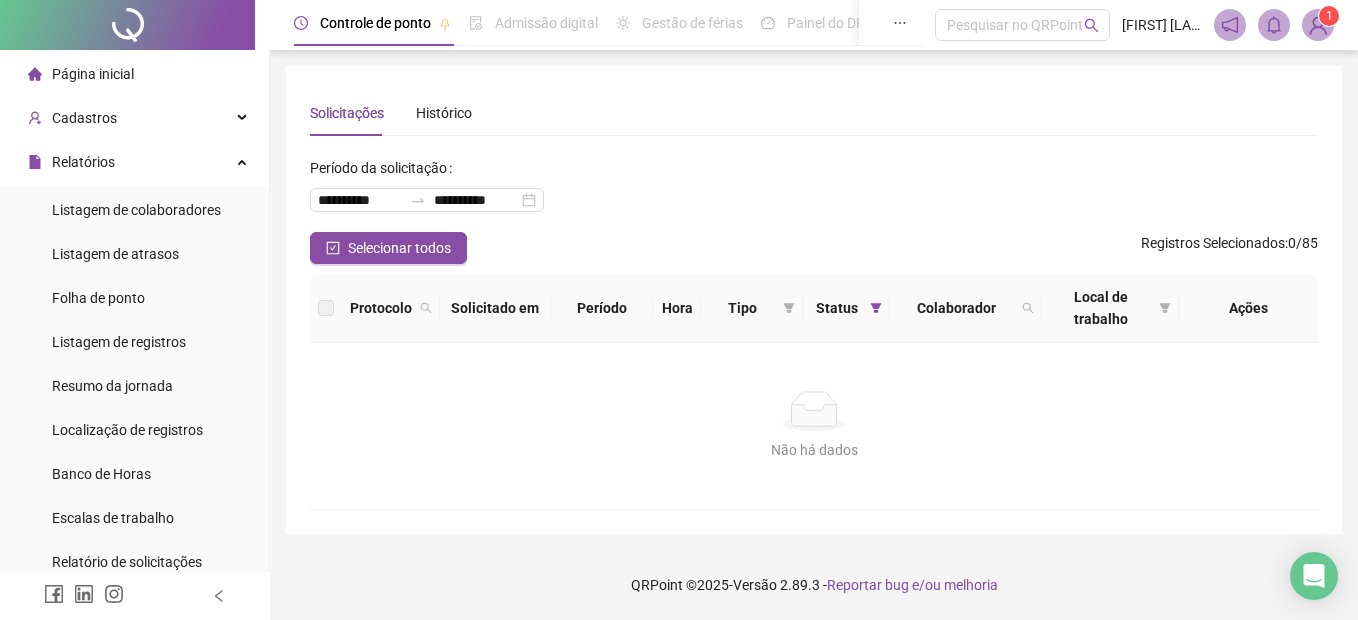 click on "Controle de registros de ponto" at bounding box center (145, 790) 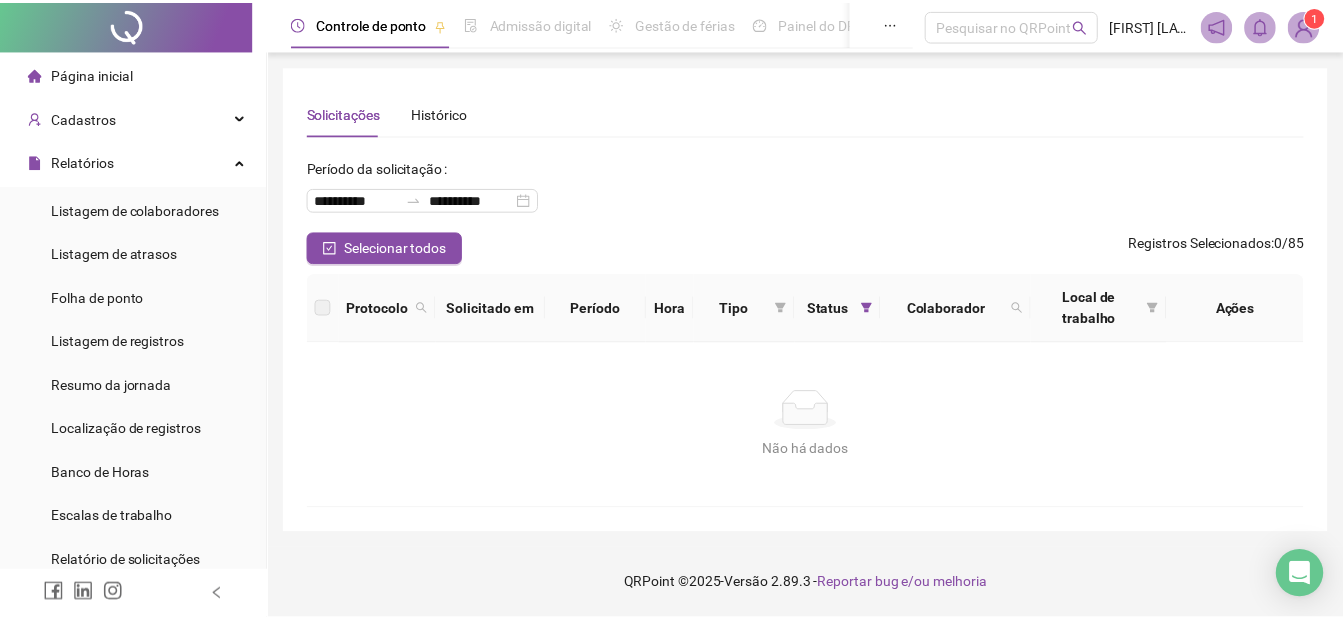 scroll, scrollTop: 0, scrollLeft: 0, axis: both 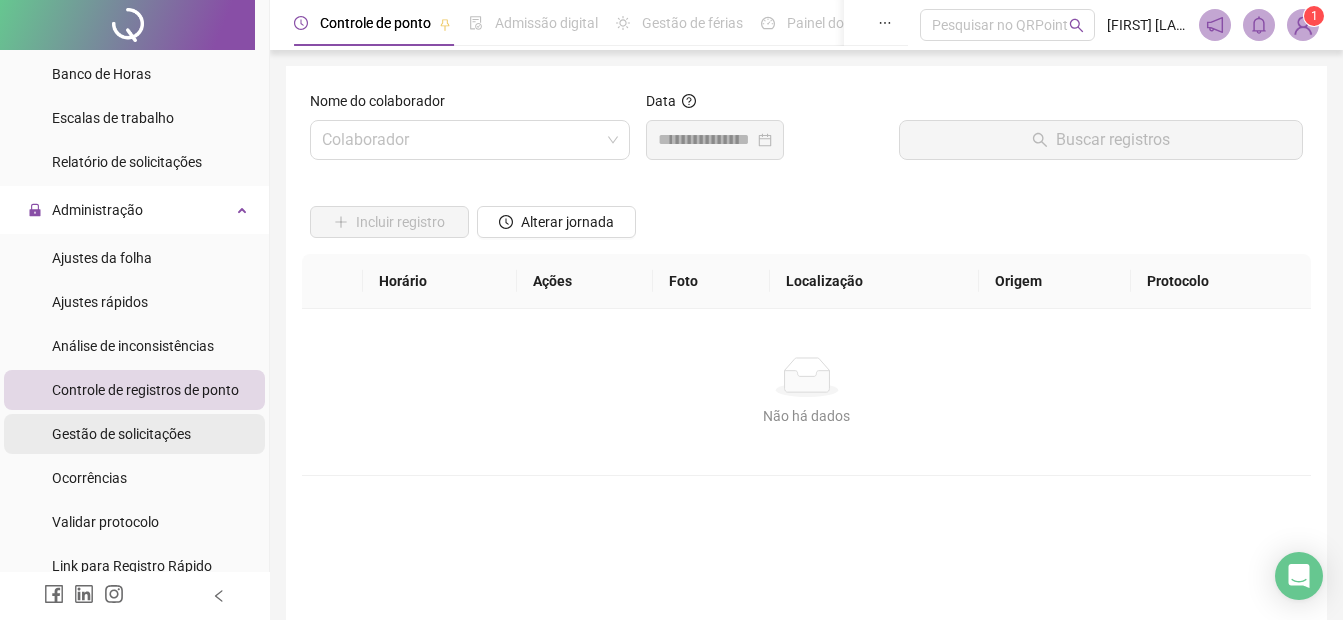 click on "Gestão de solicitações" at bounding box center [121, 434] 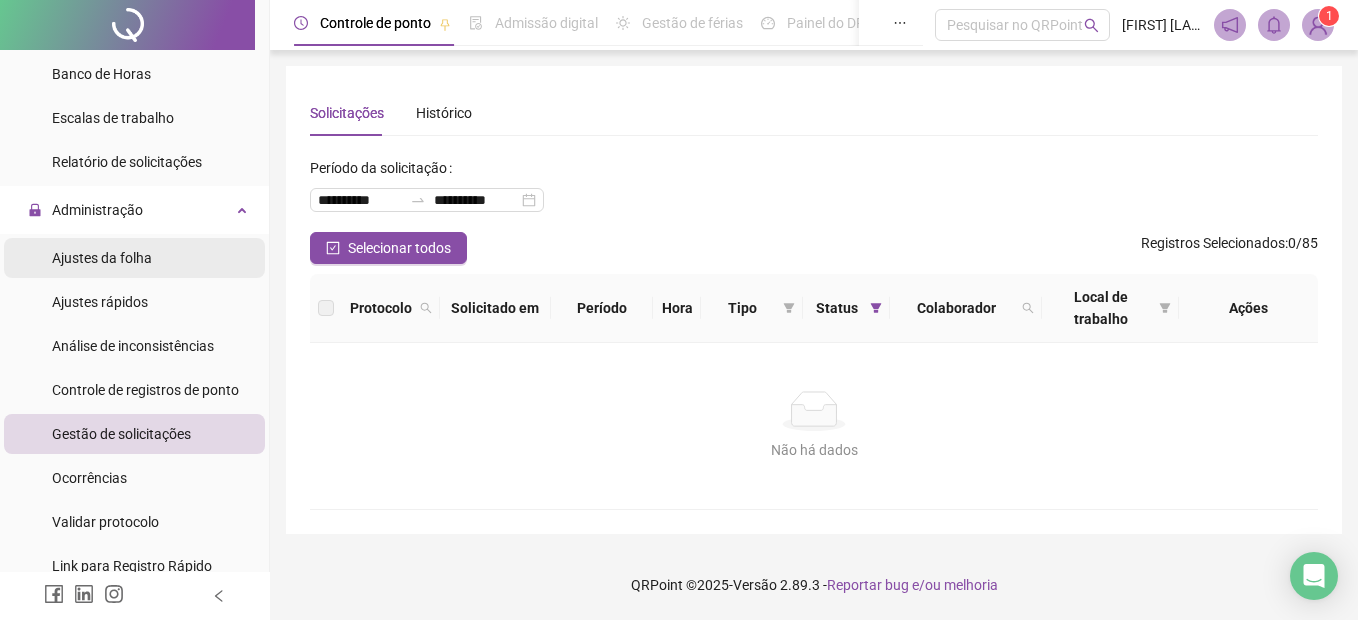 click on "Ajustes da folha" at bounding box center (102, 258) 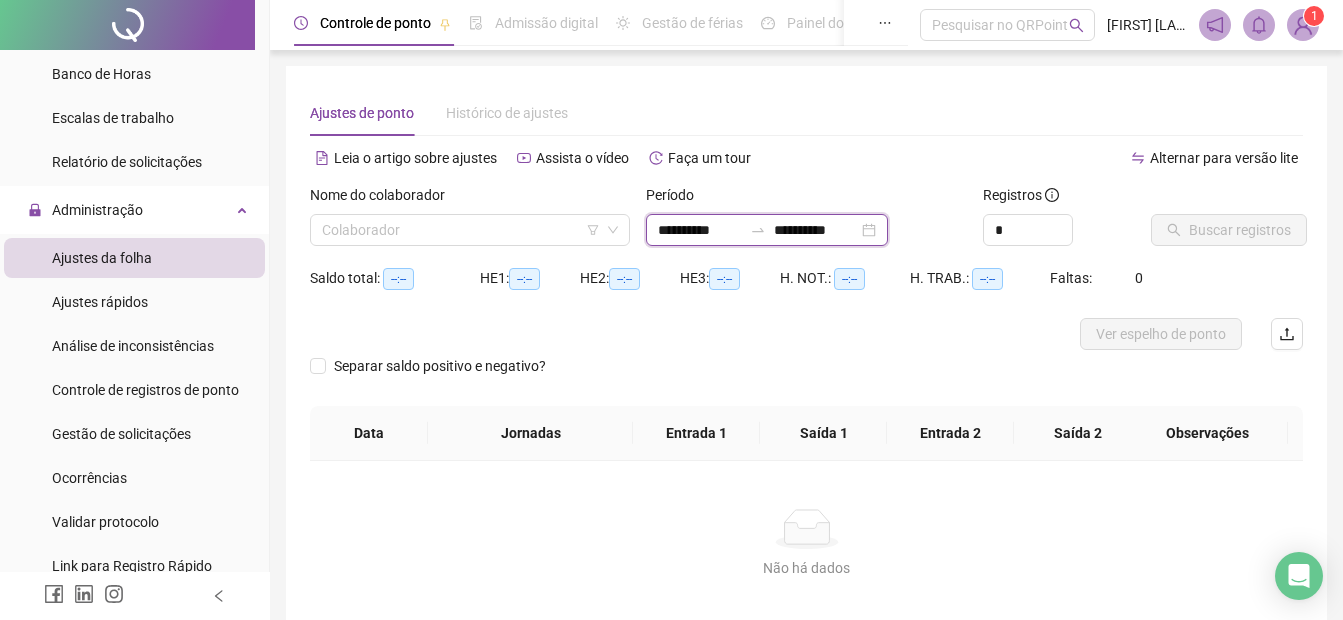 click on "**********" at bounding box center (700, 230) 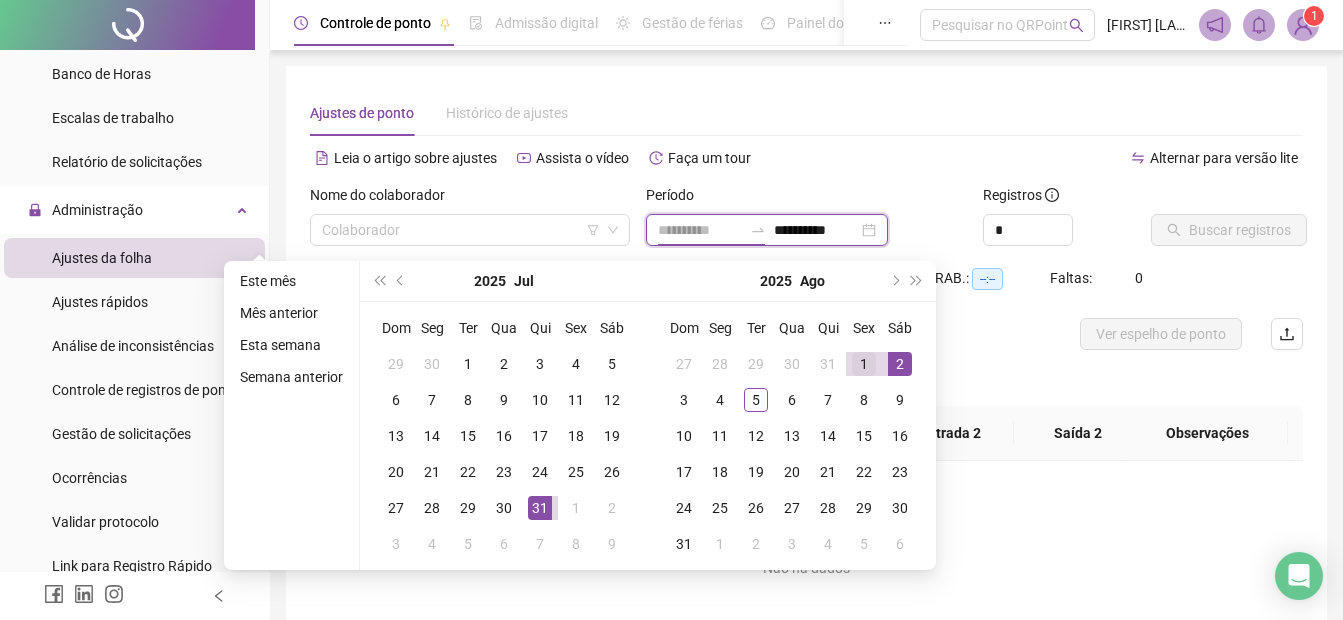 type on "**********" 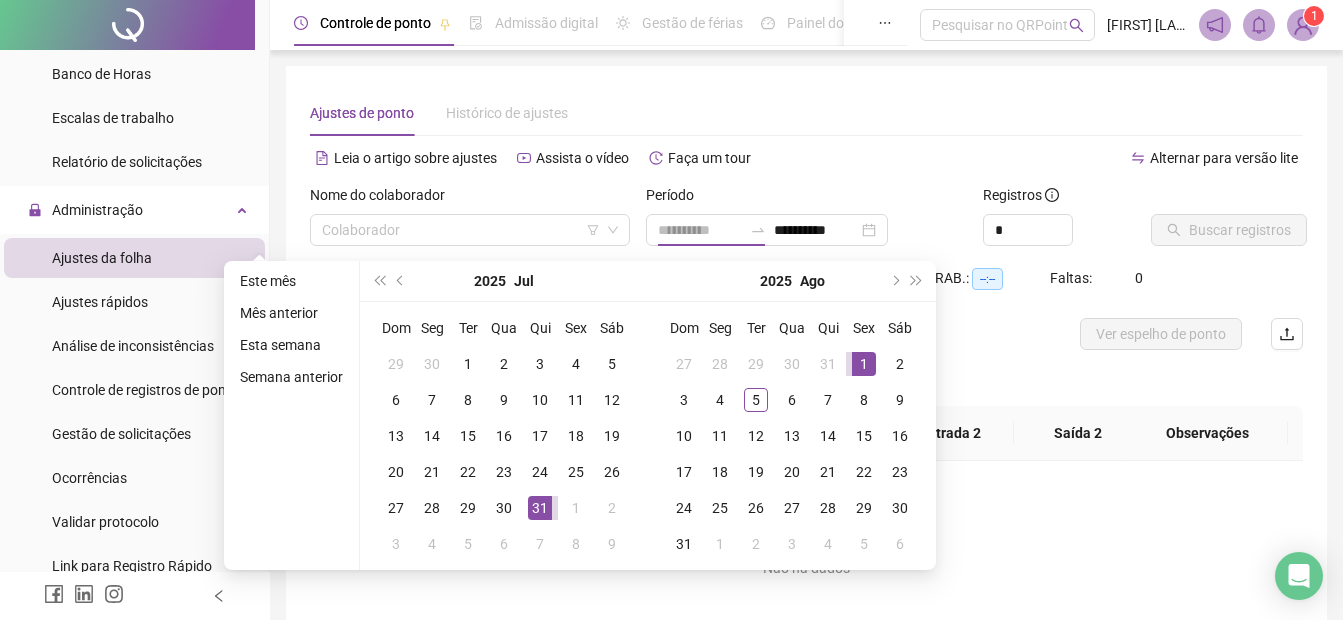 click on "1" at bounding box center [864, 364] 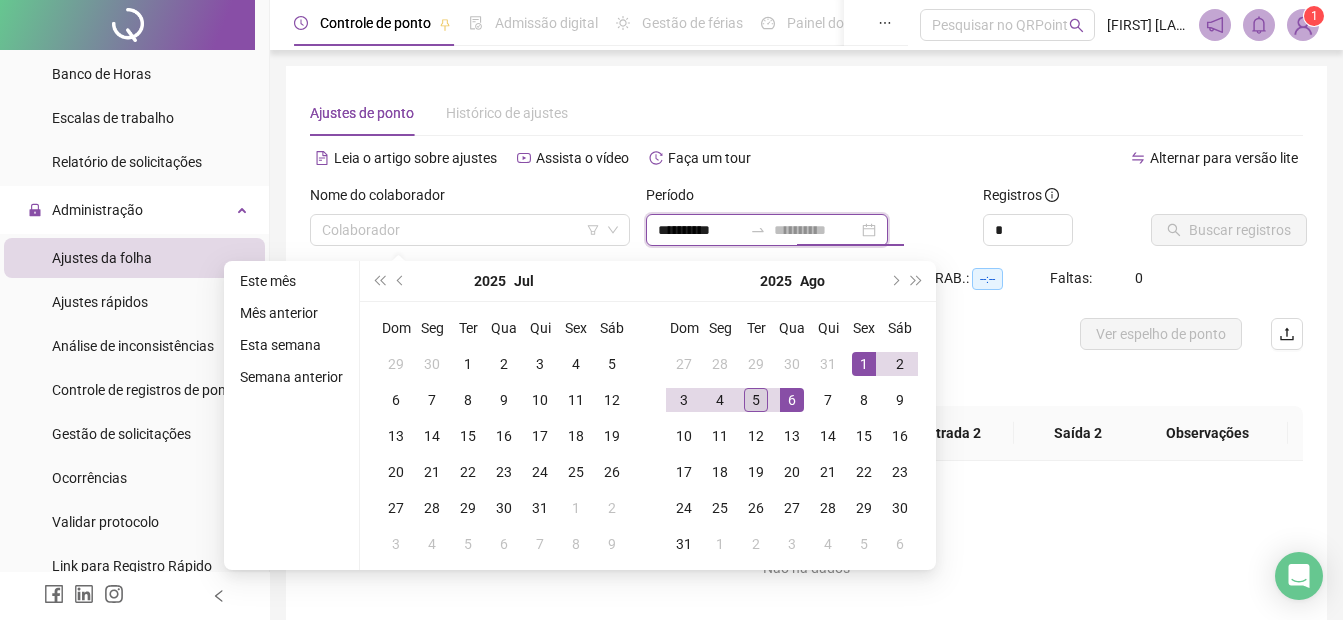 type on "**********" 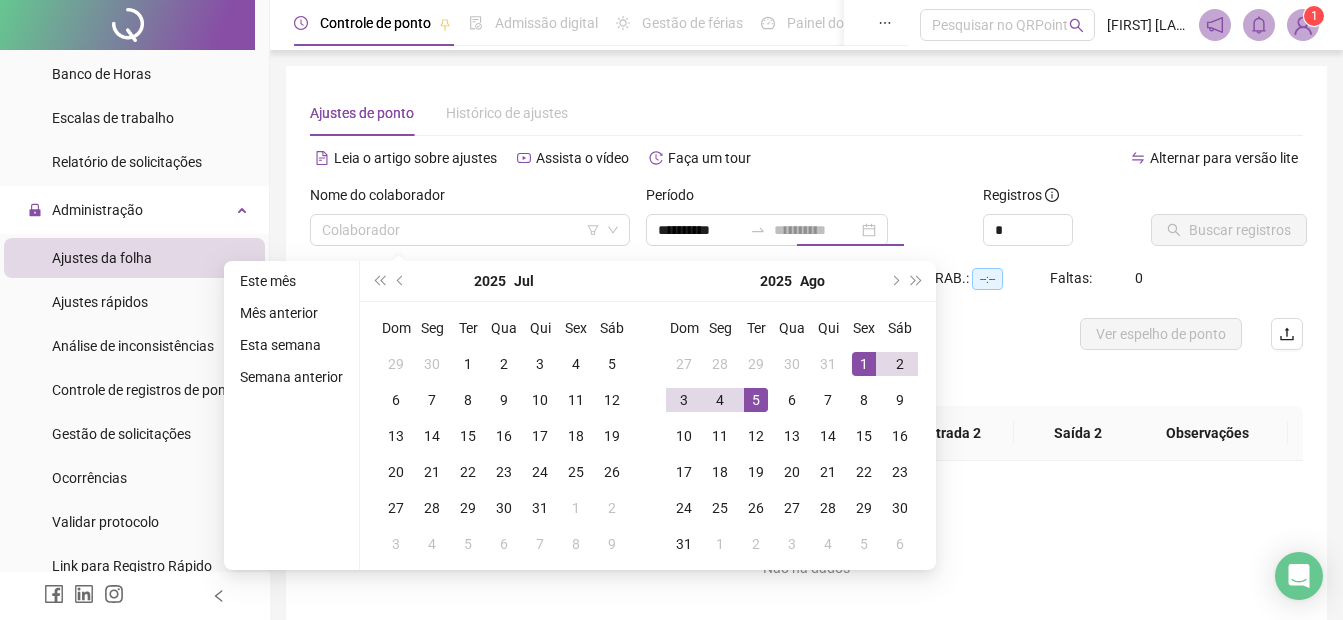 click on "5" at bounding box center (756, 400) 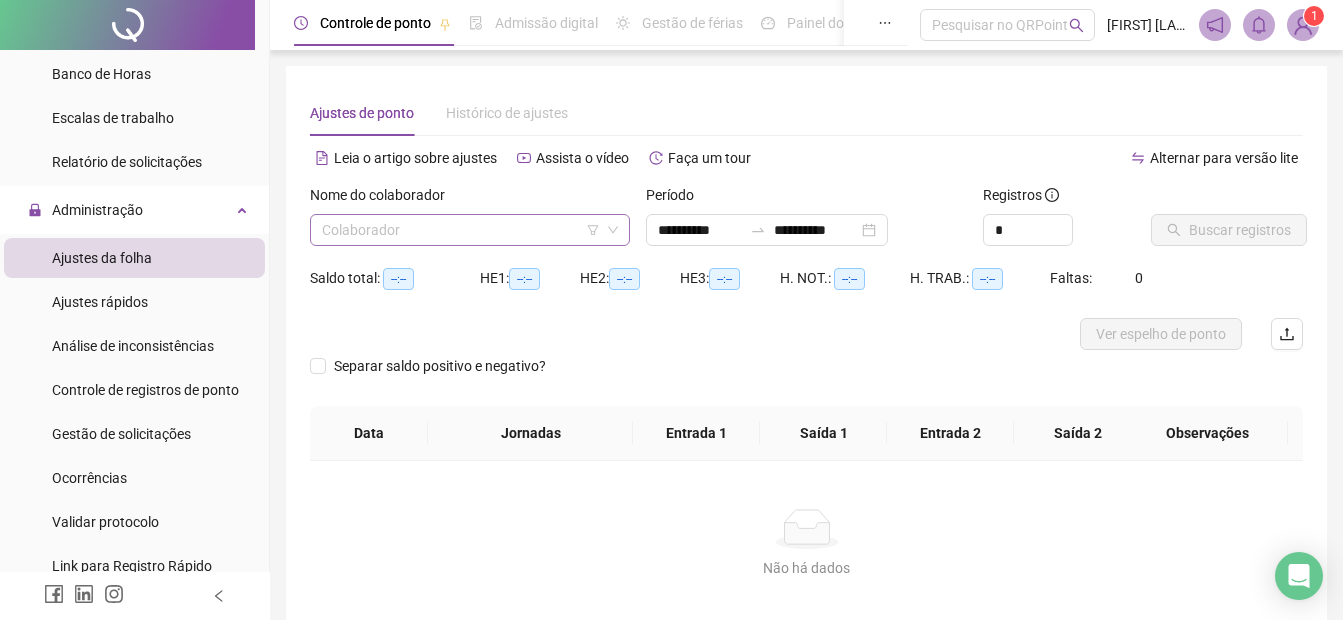 click at bounding box center (461, 230) 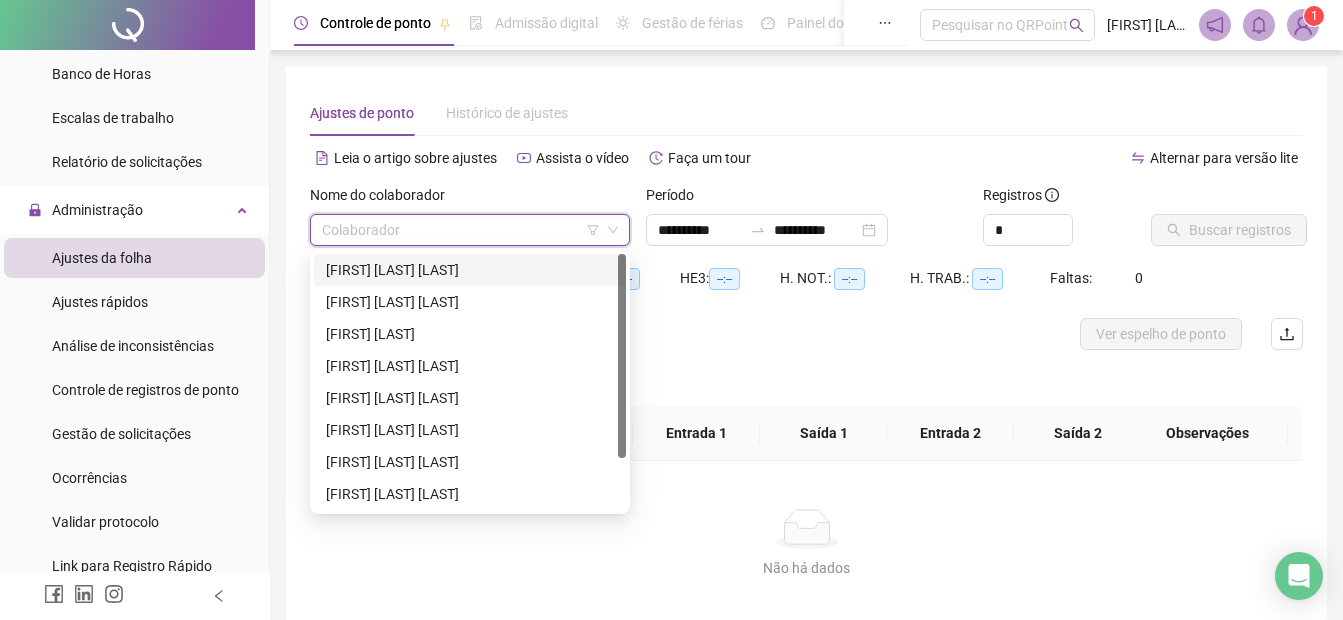 click on "[FIRST] [LAST] [LAST]" at bounding box center [470, 270] 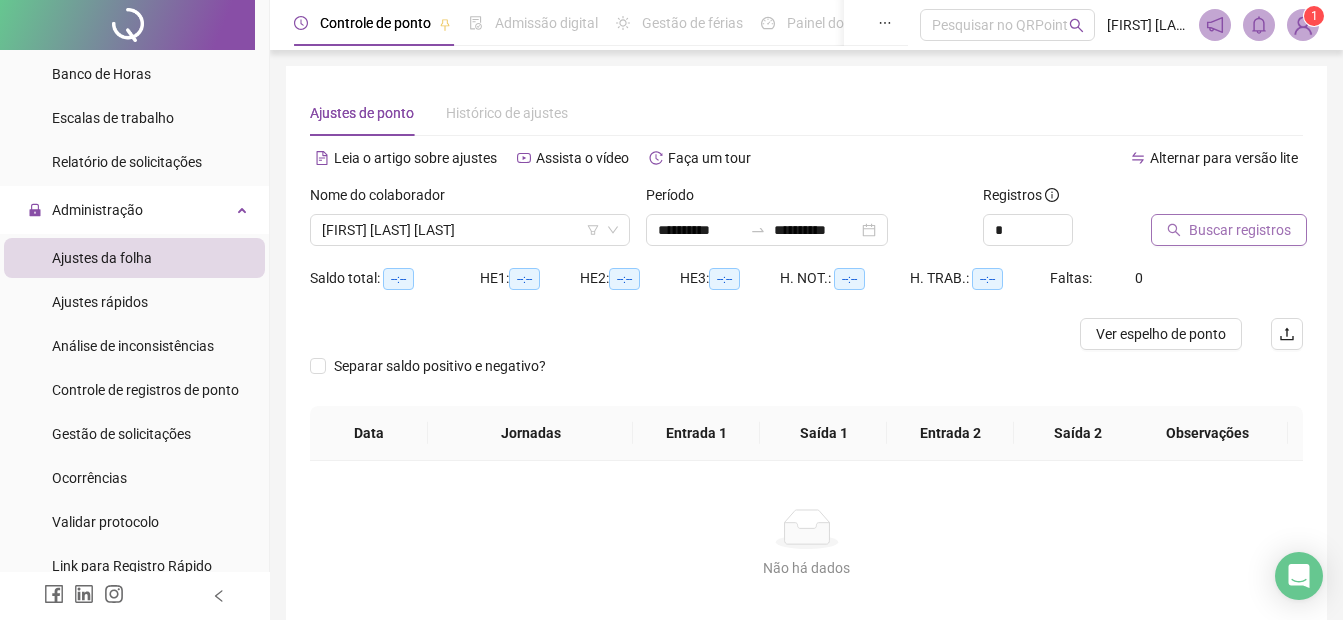 click on "Buscar registros" at bounding box center [1240, 230] 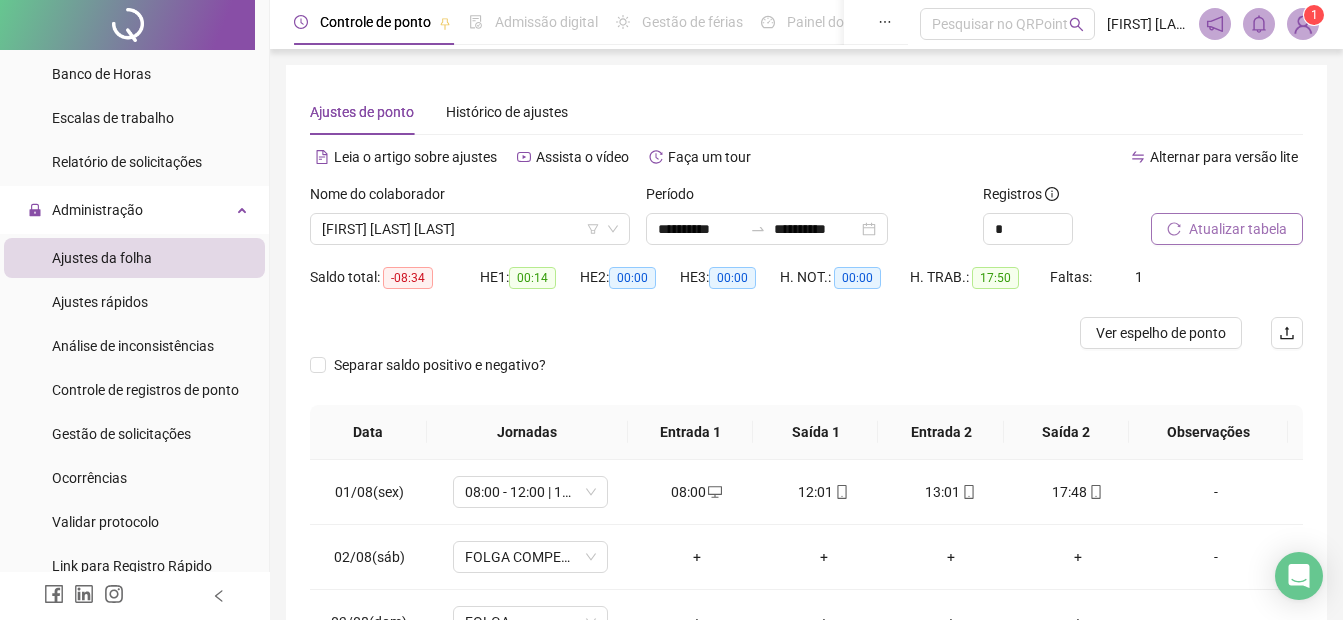 scroll, scrollTop: 0, scrollLeft: 0, axis: both 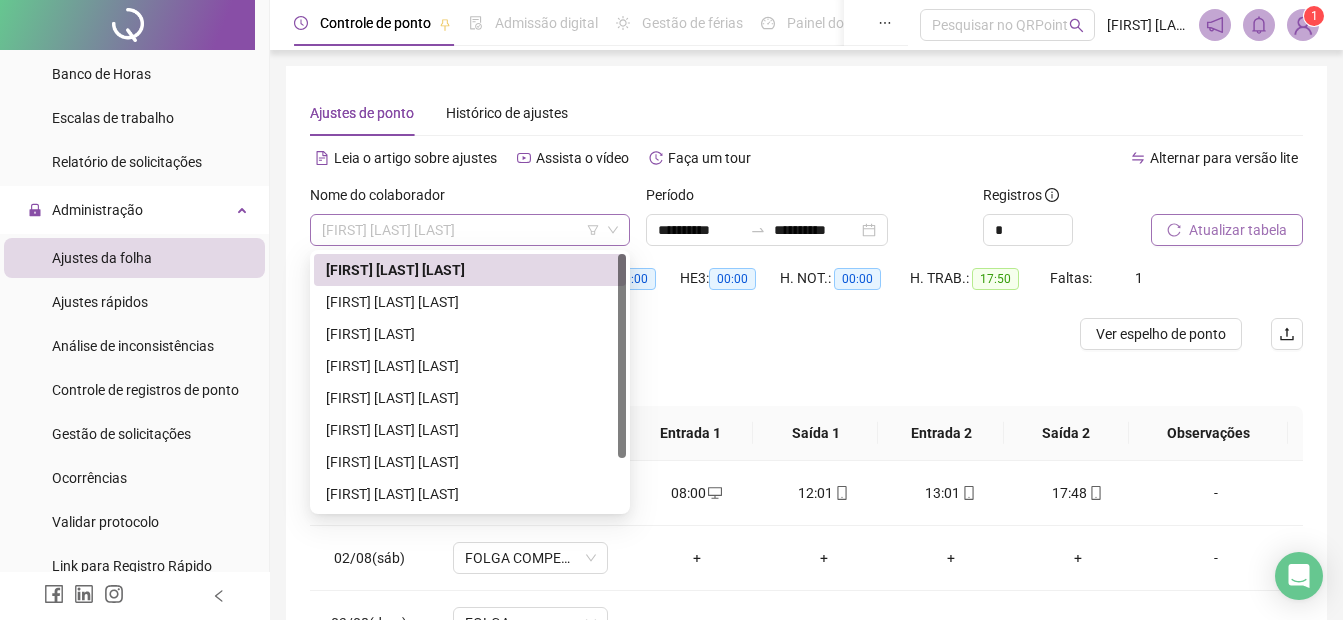 click on "[FIRST] [LAST] [LAST]" at bounding box center (470, 230) 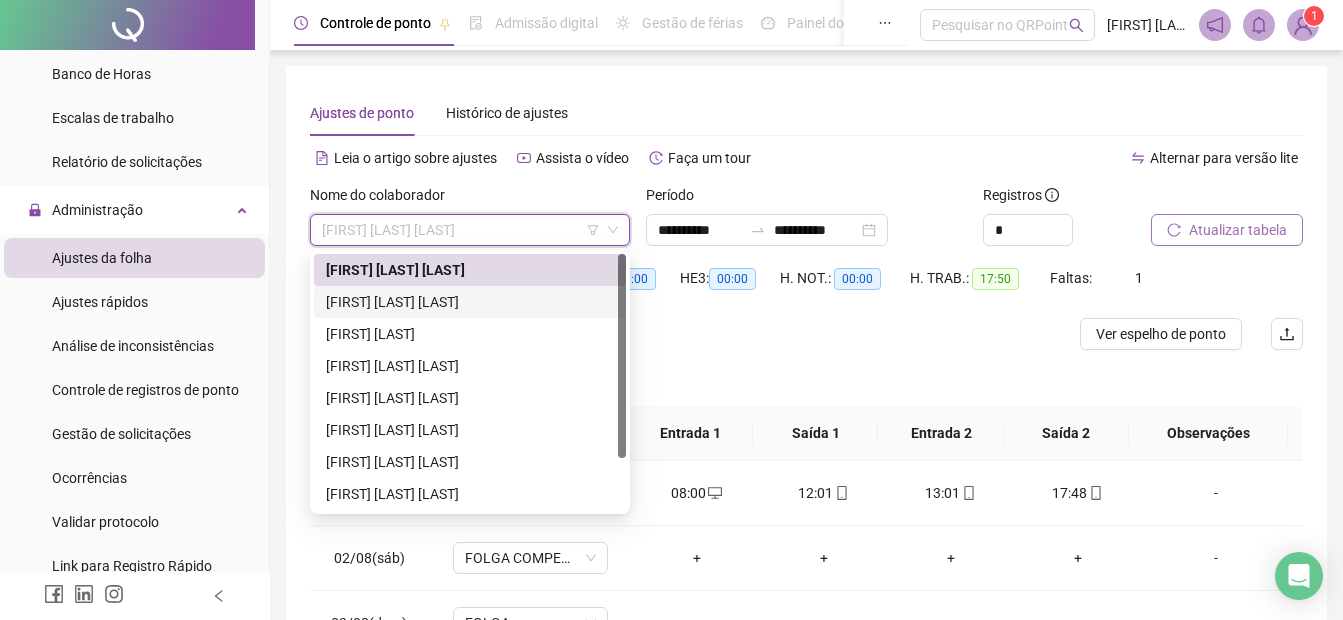 click on "[FIRST] [LAST] [LAST]" at bounding box center [470, 302] 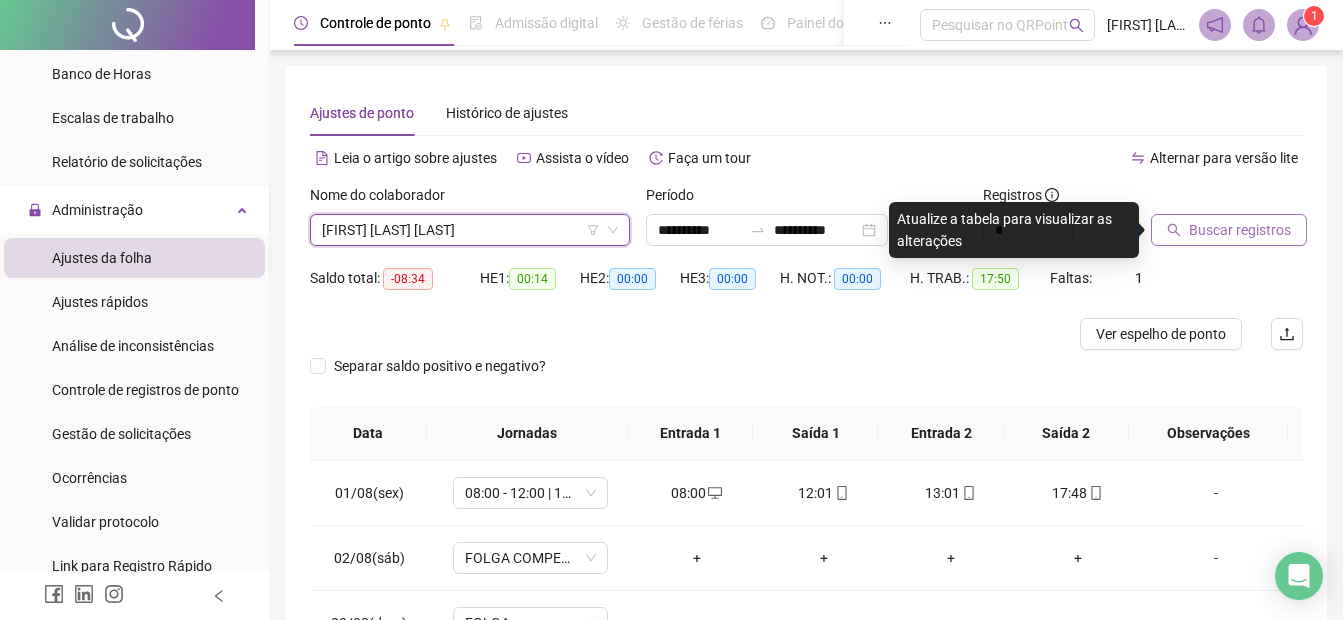 click on "Buscar registros" at bounding box center [1240, 230] 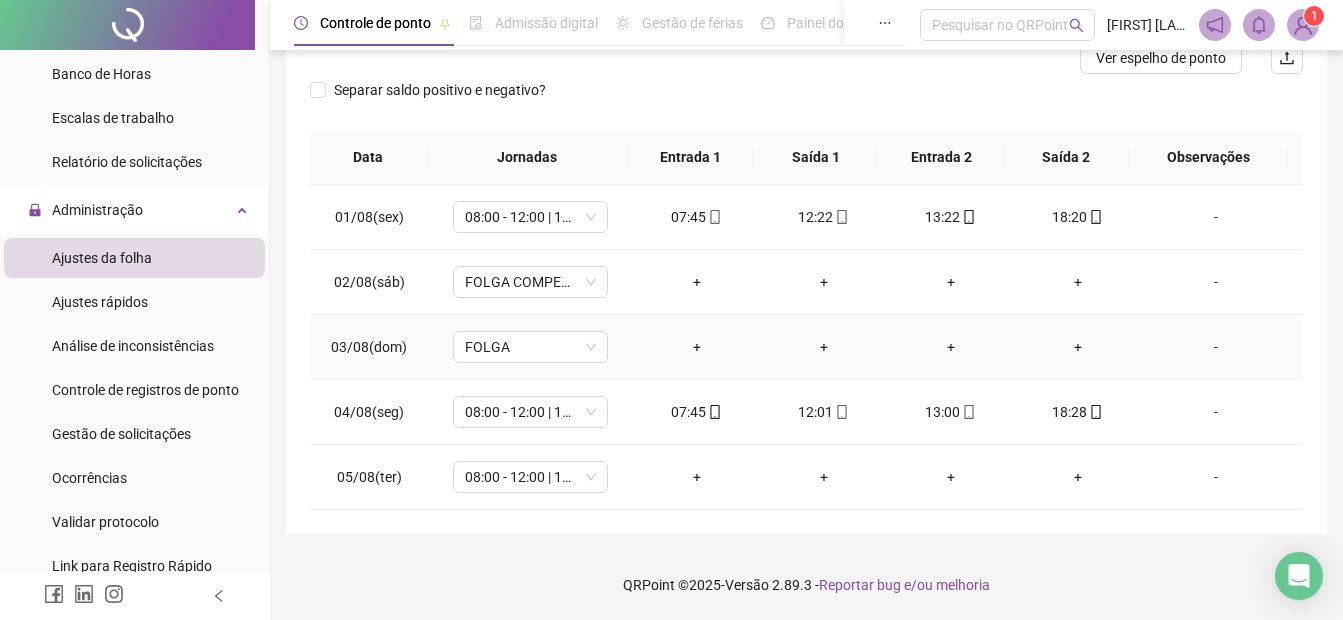 scroll, scrollTop: 0, scrollLeft: 0, axis: both 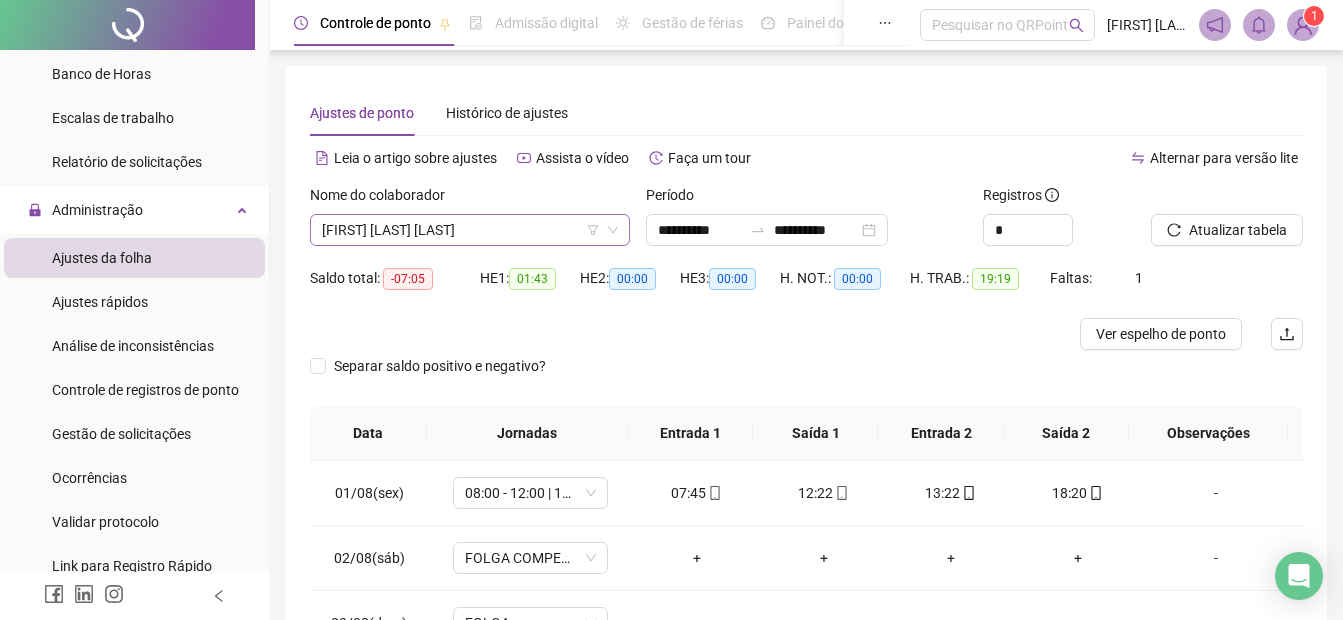 click on "[FIRST] [LAST] [LAST]" at bounding box center (470, 230) 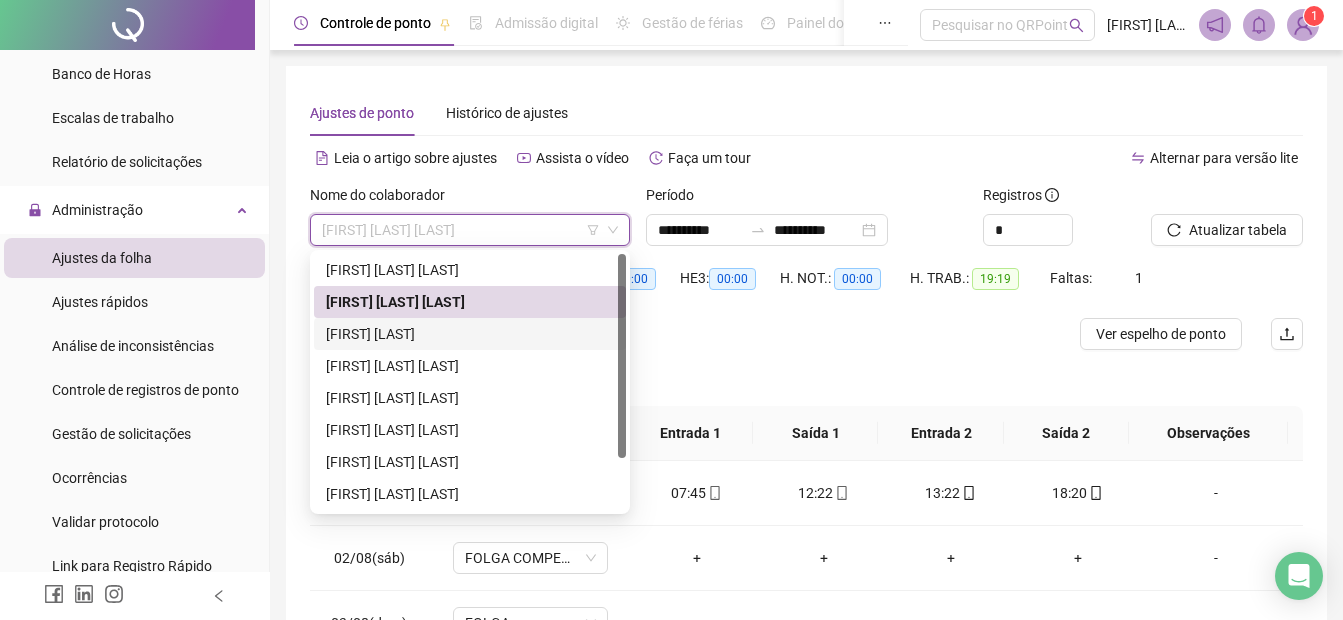 click on "[FIRST] [LAST]" at bounding box center (470, 334) 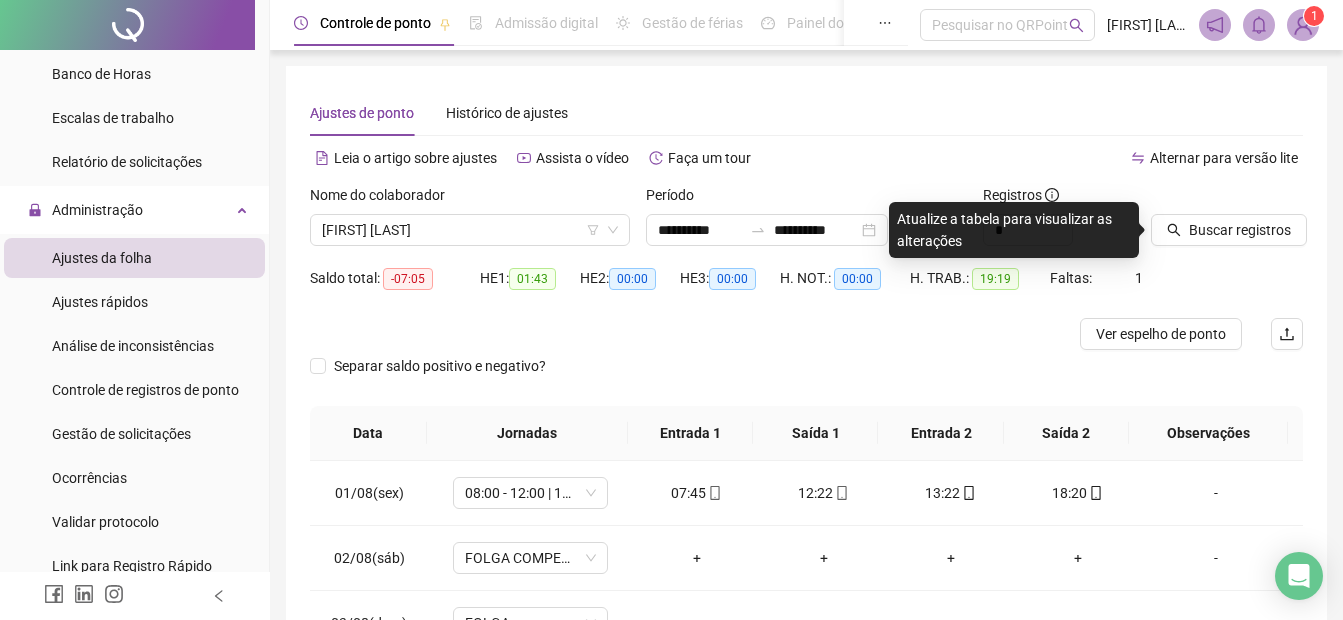 click at bounding box center [1202, 199] 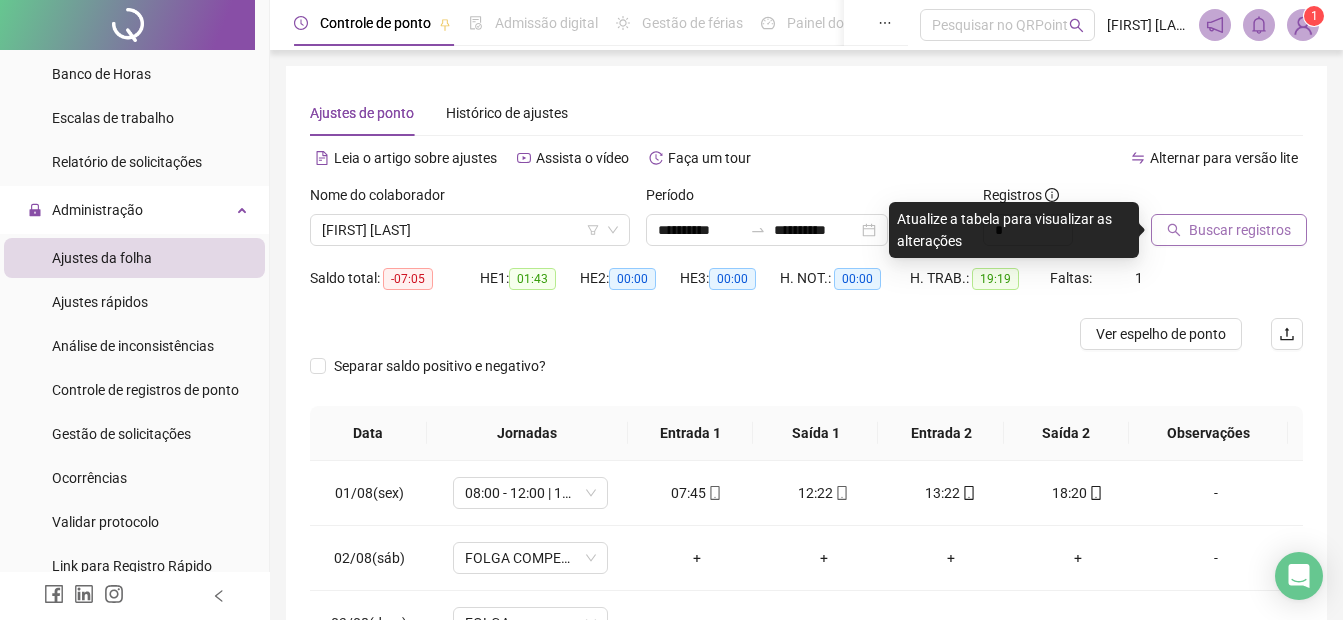 click on "Buscar registros" at bounding box center [1240, 230] 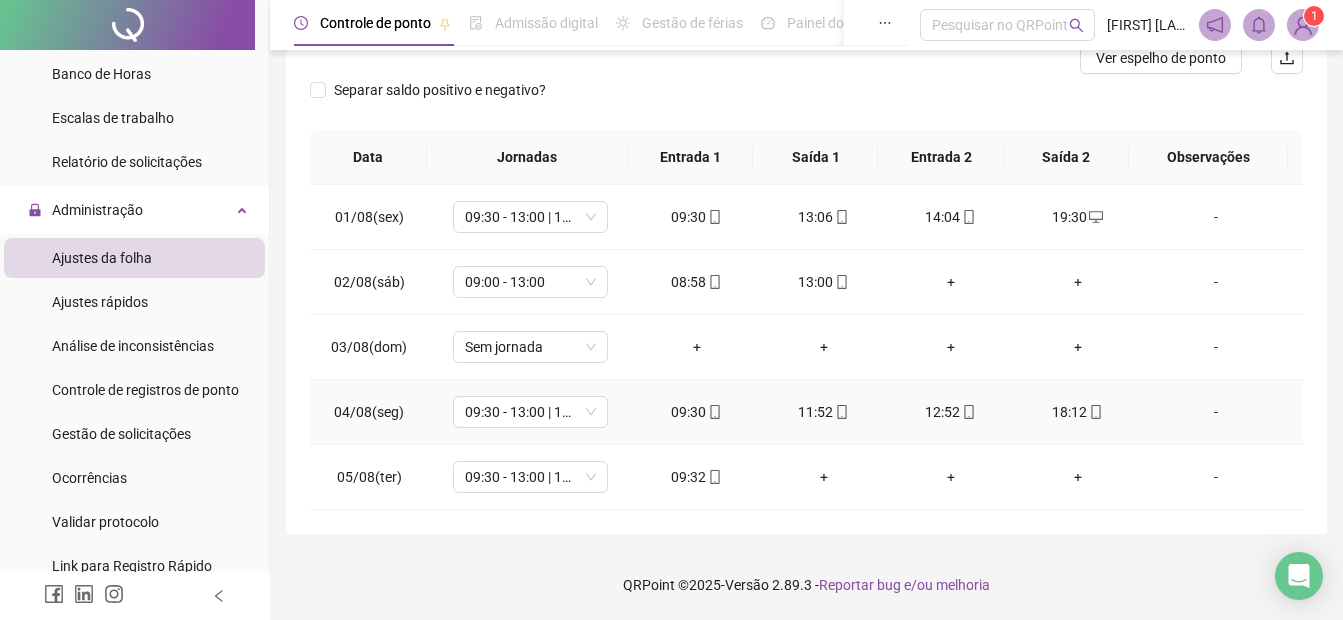 scroll, scrollTop: 0, scrollLeft: 0, axis: both 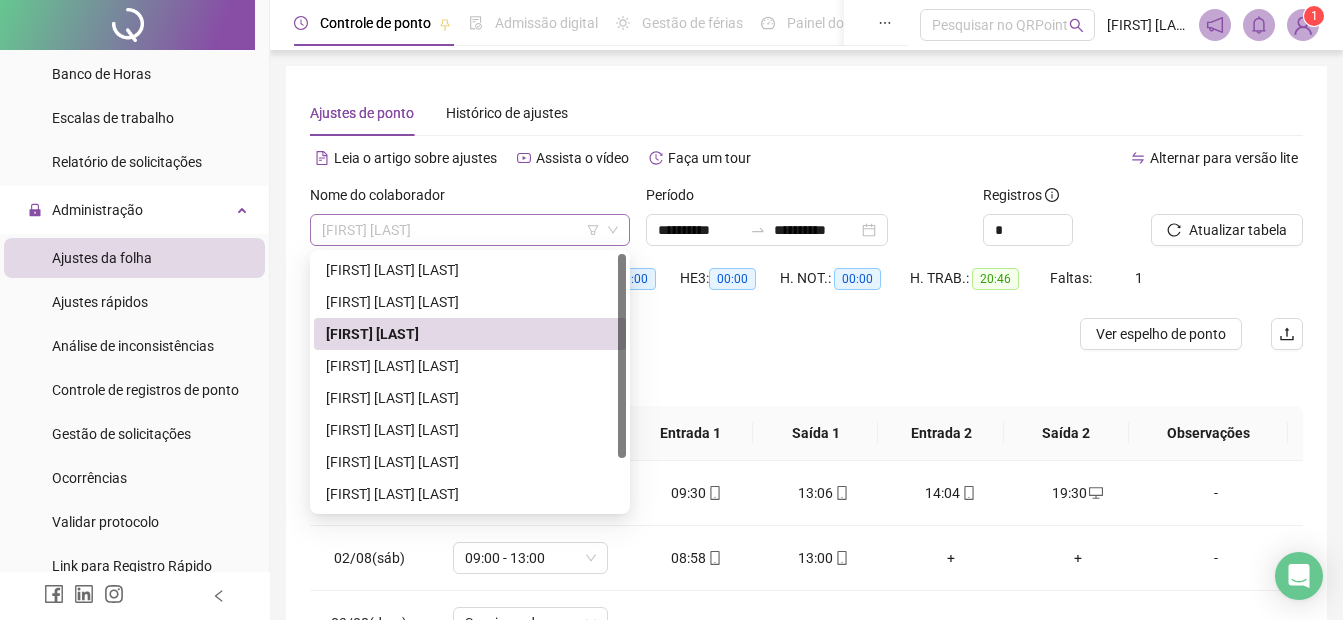 click on "[FIRST] [LAST]" at bounding box center (470, 230) 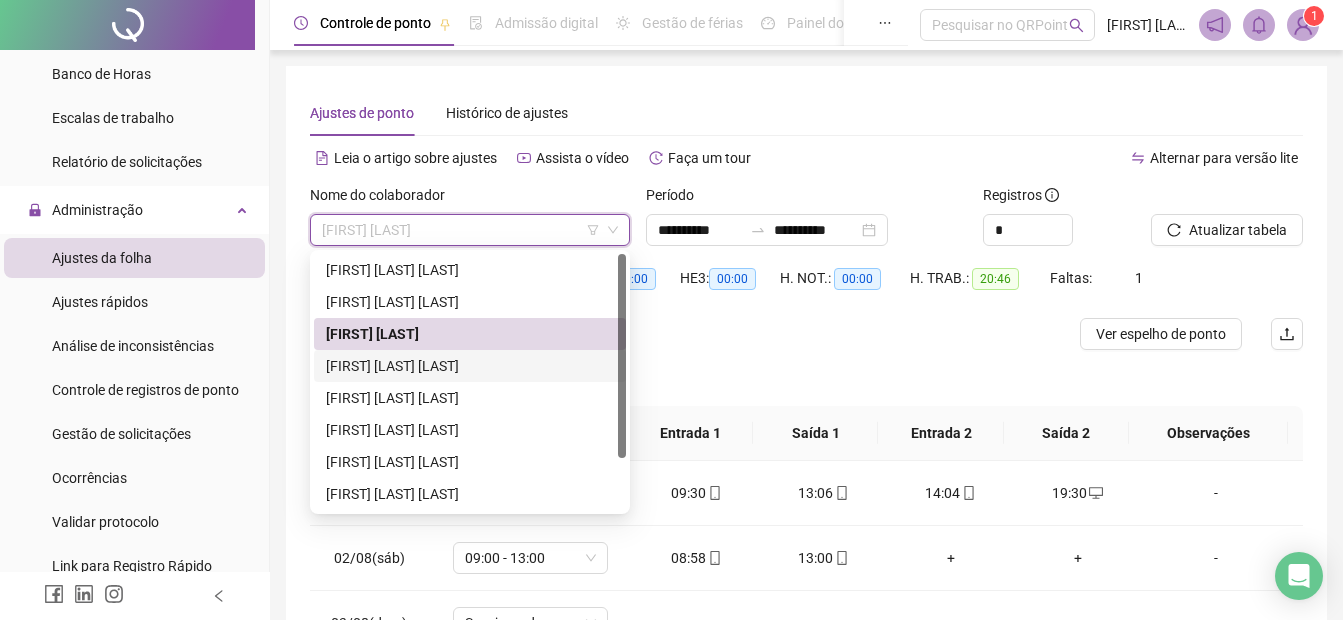 click on "[FIRST] [LAST] [LAST]" at bounding box center [470, 366] 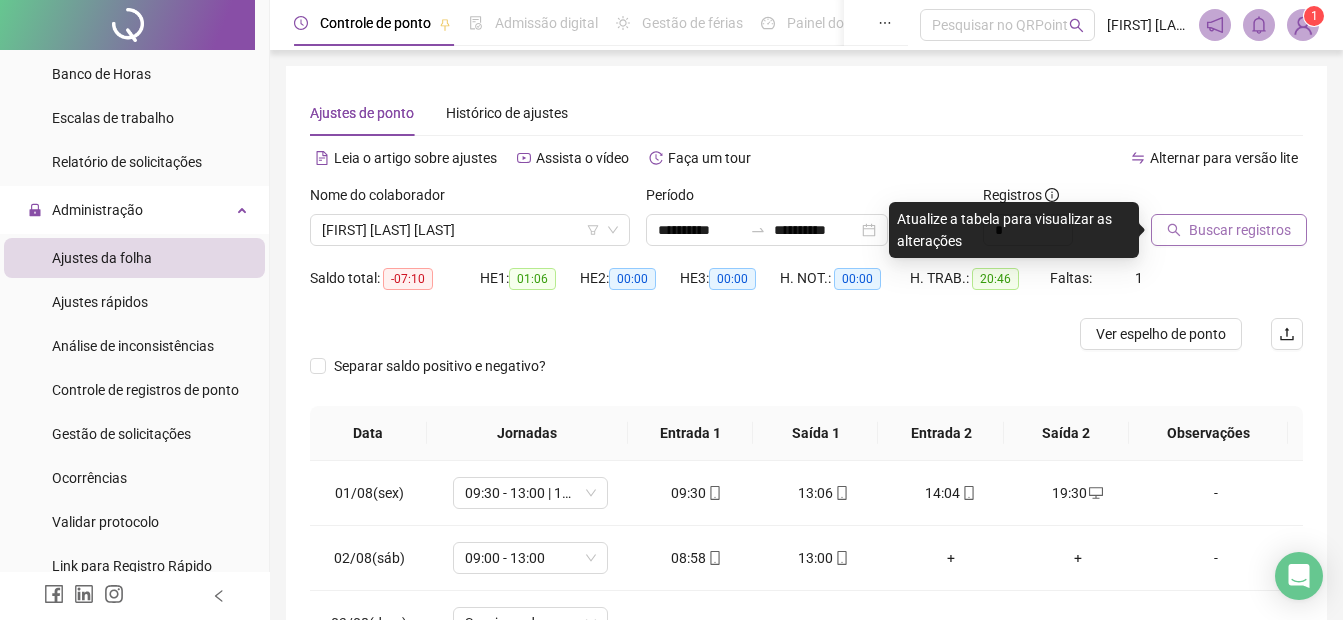 click on "Buscar registros" at bounding box center [1240, 230] 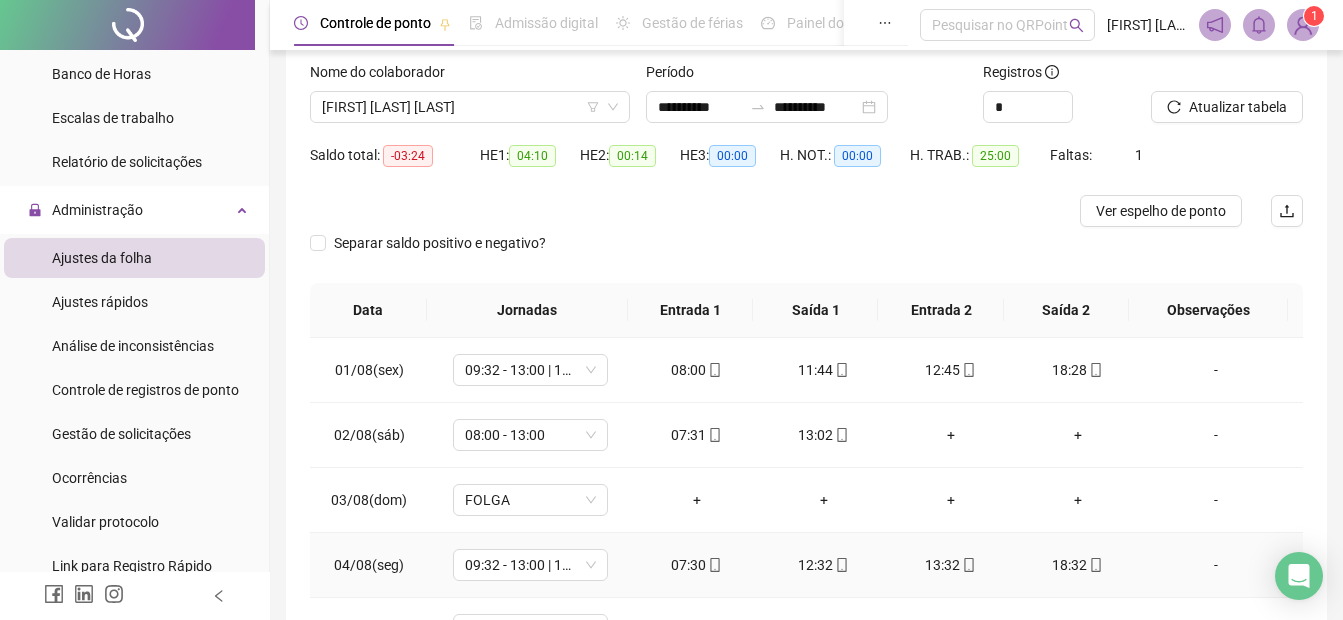 scroll, scrollTop: 0, scrollLeft: 0, axis: both 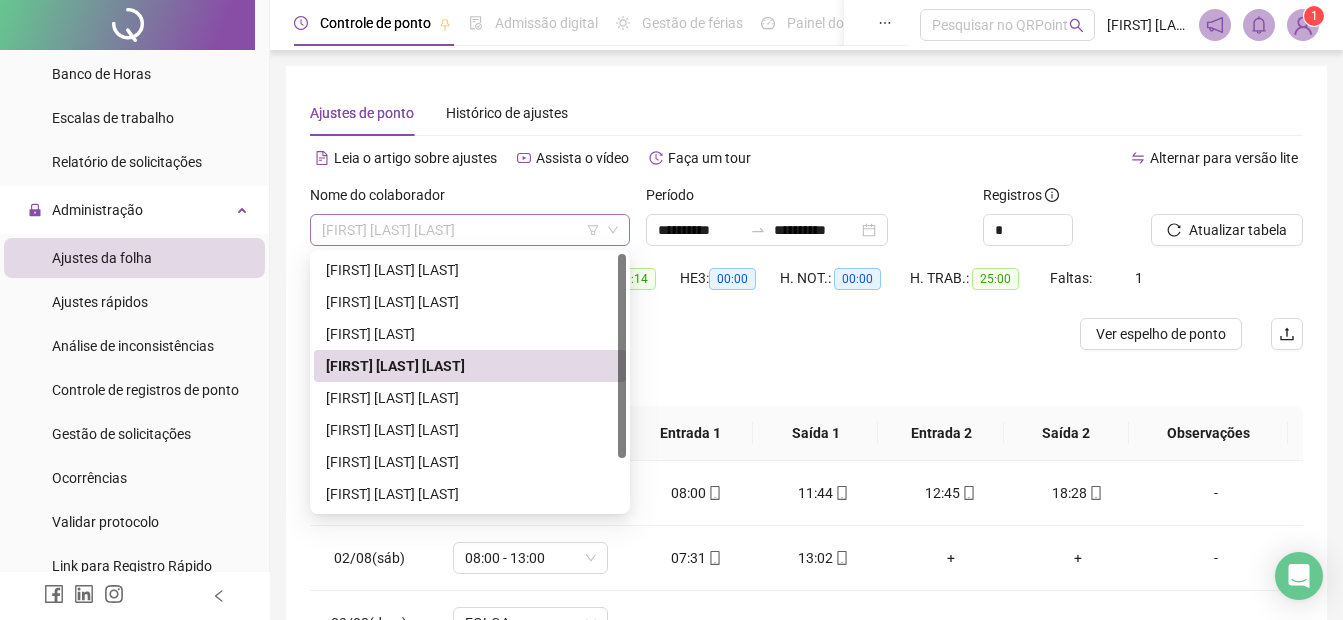 click on "[FIRST] [LAST] [LAST]" at bounding box center (470, 230) 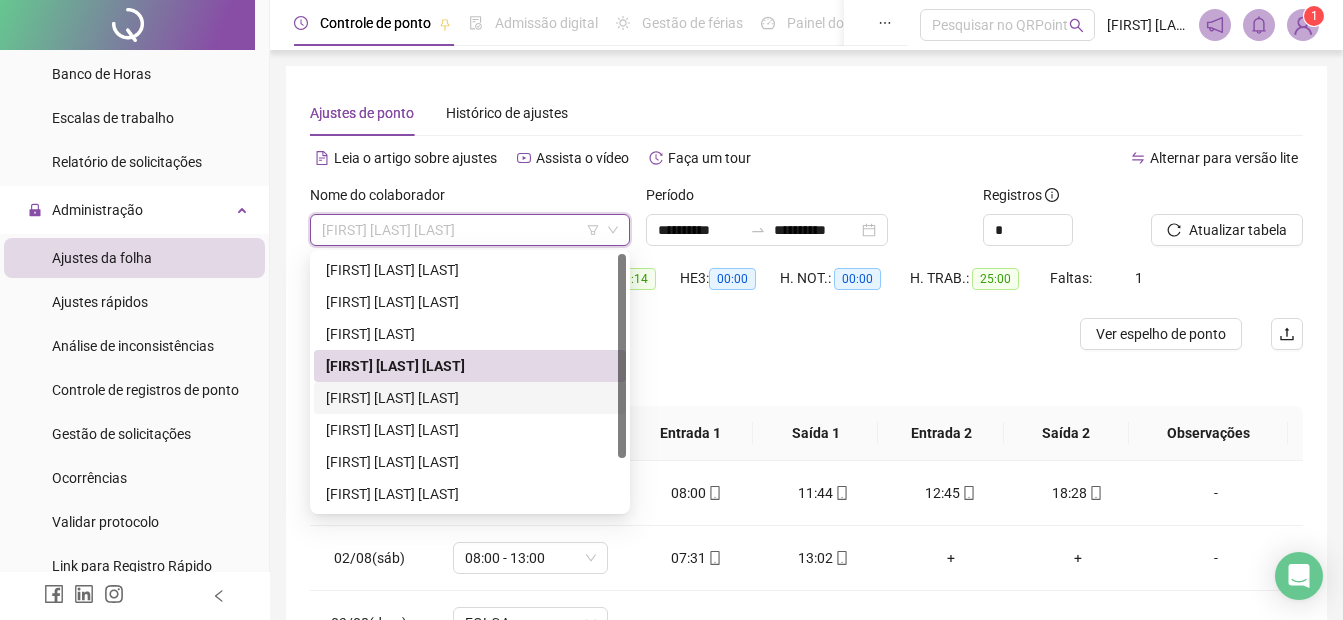 click on "[FIRST] [LAST] [LAST]" at bounding box center (470, 398) 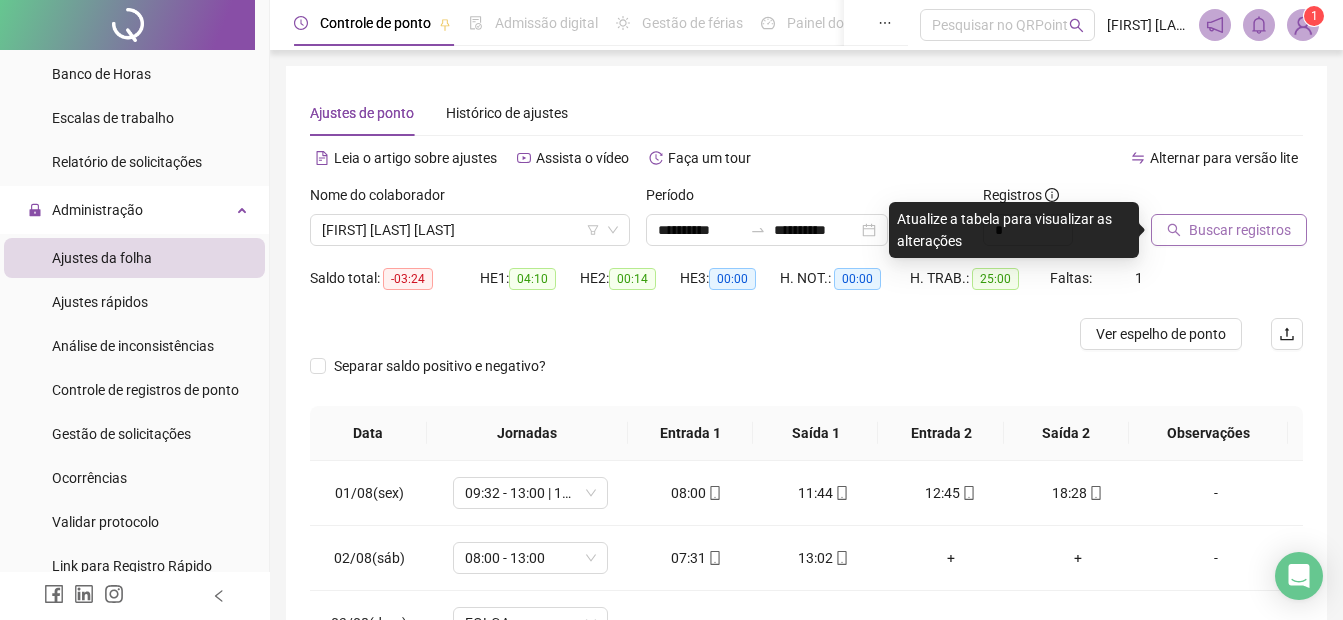 click on "Buscar registros" at bounding box center [1229, 230] 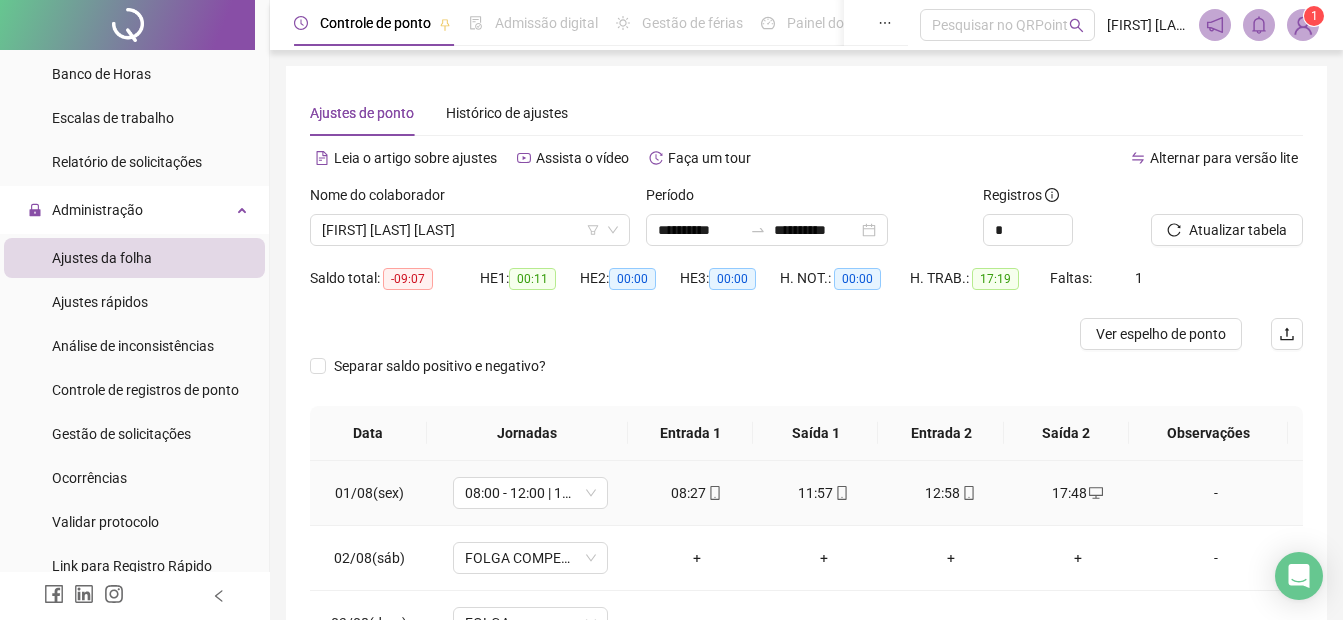 scroll, scrollTop: 276, scrollLeft: 0, axis: vertical 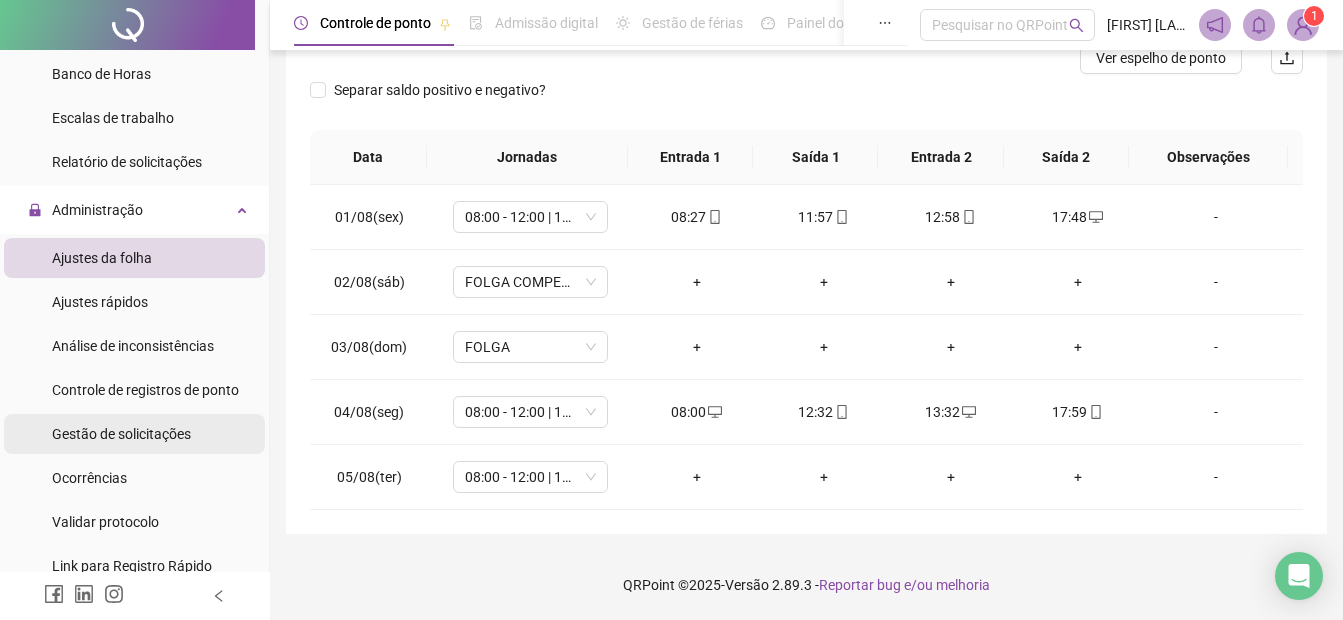 click on "Gestão de solicitações" at bounding box center [134, 434] 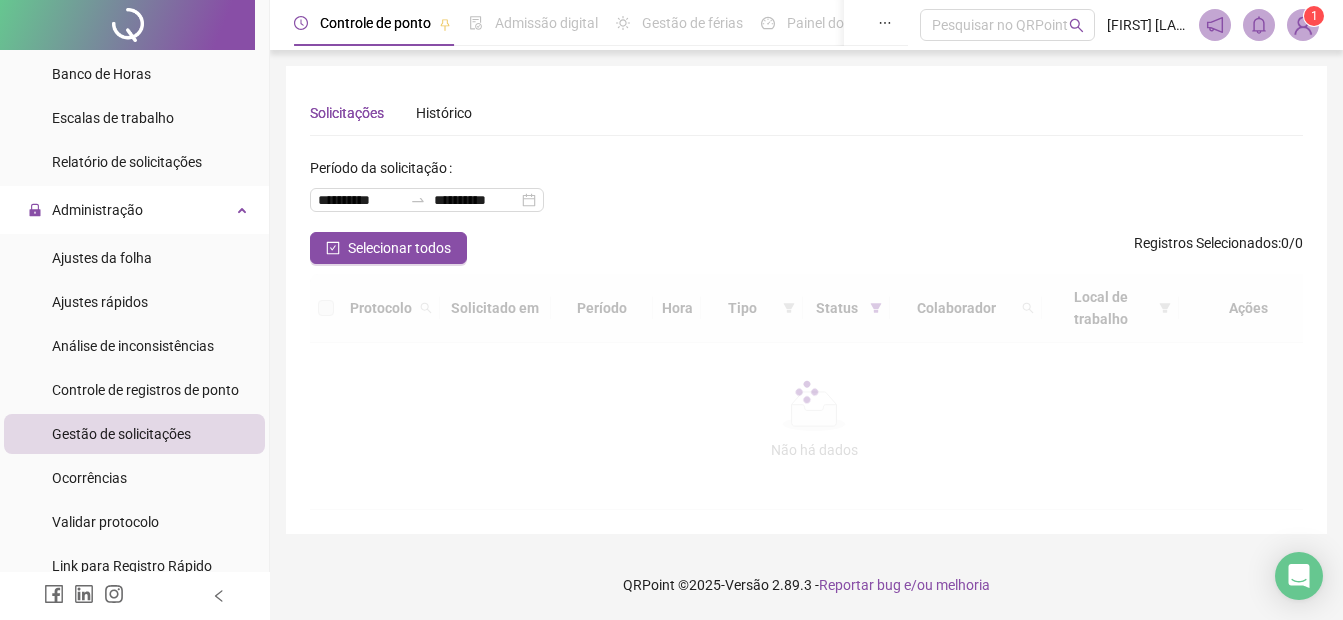 scroll, scrollTop: 0, scrollLeft: 0, axis: both 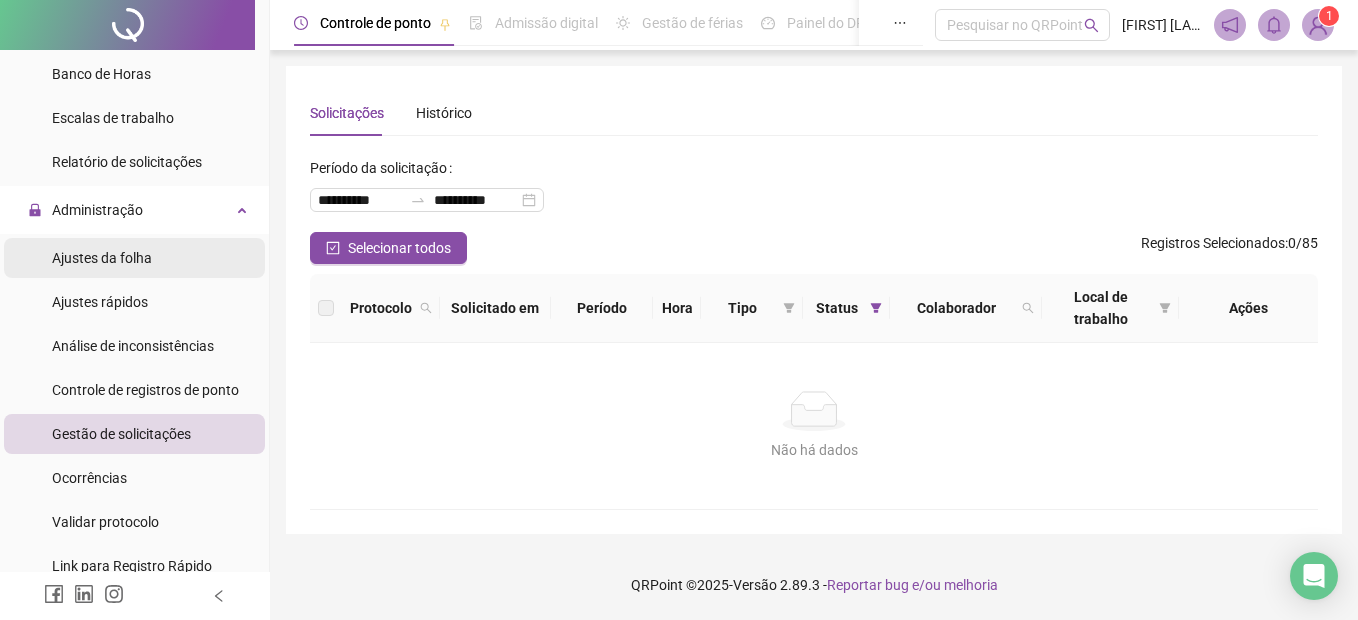 click on "Ajustes da folha" at bounding box center (102, 258) 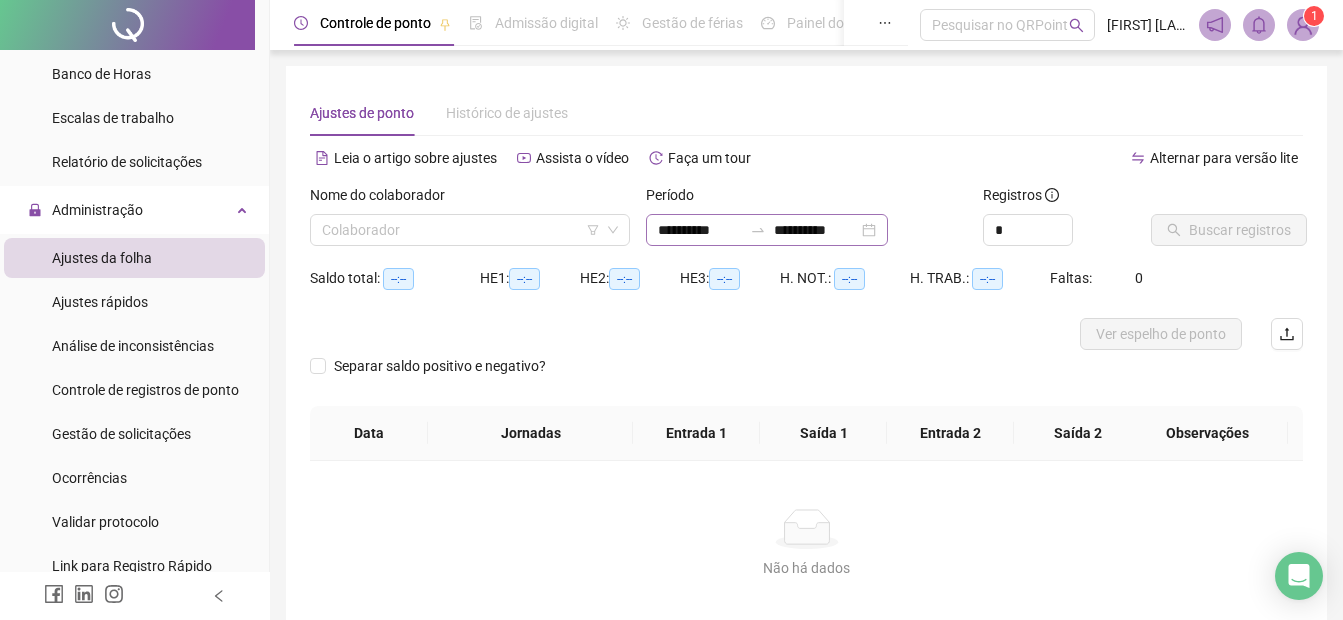 click on "**********" at bounding box center (767, 230) 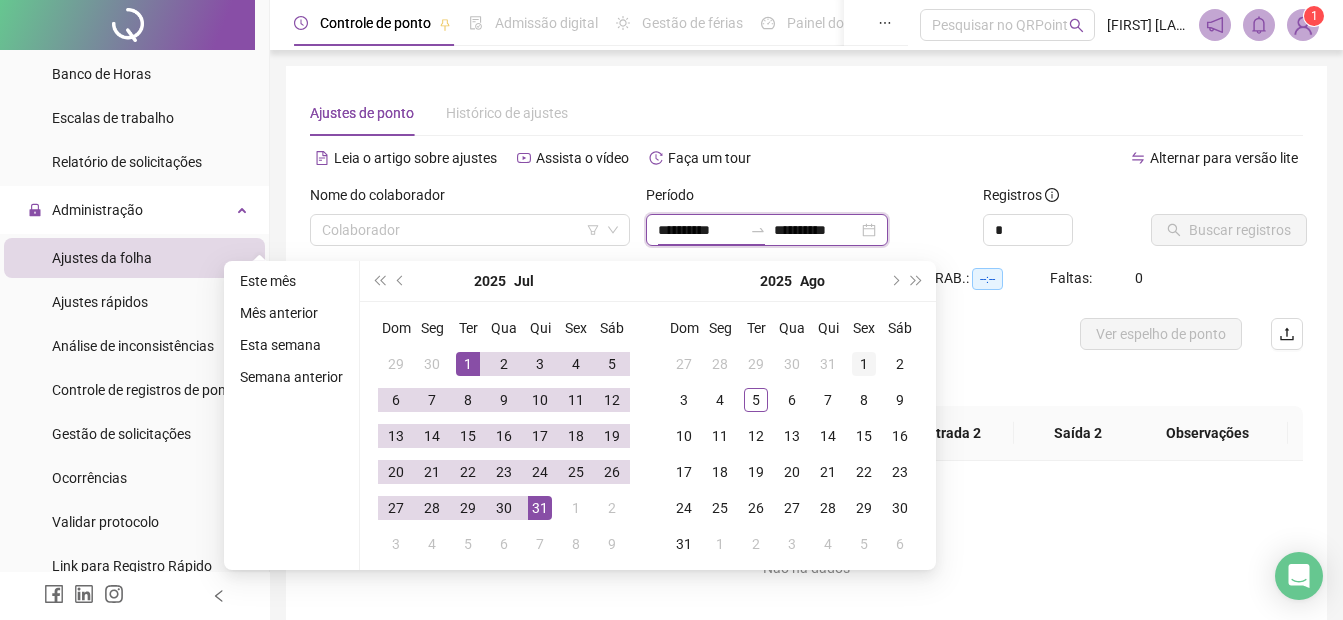 type on "**********" 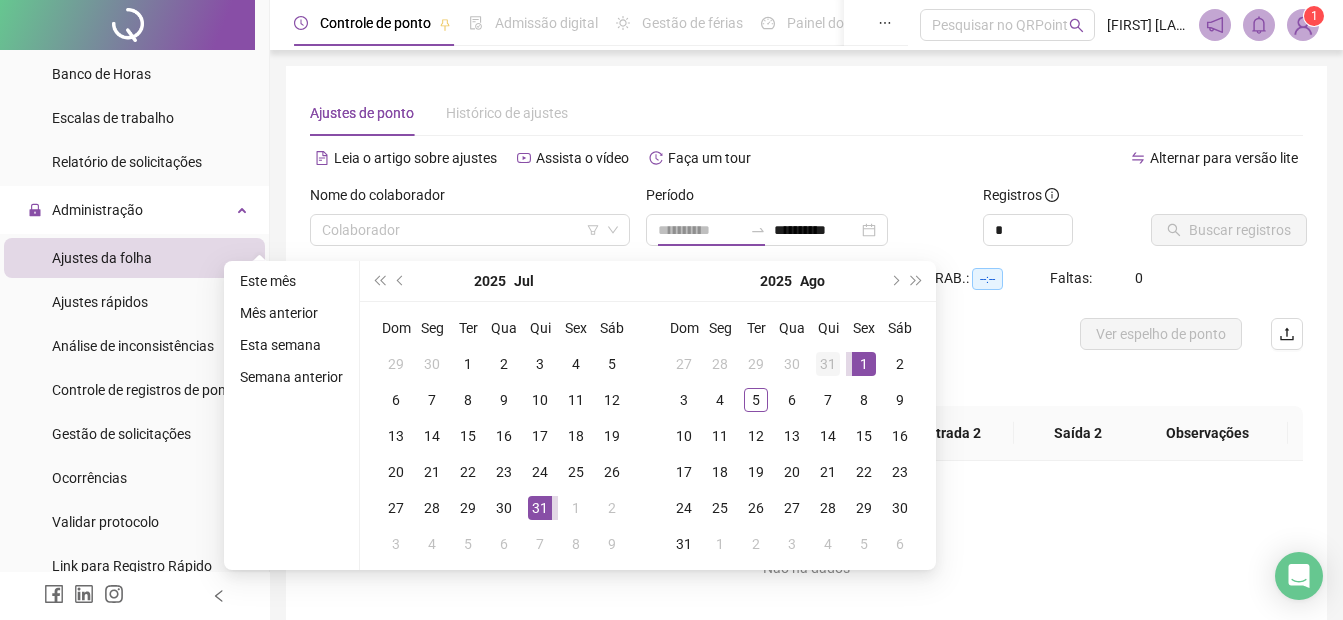 drag, startPoint x: 867, startPoint y: 364, endPoint x: 834, endPoint y: 375, distance: 34.785053 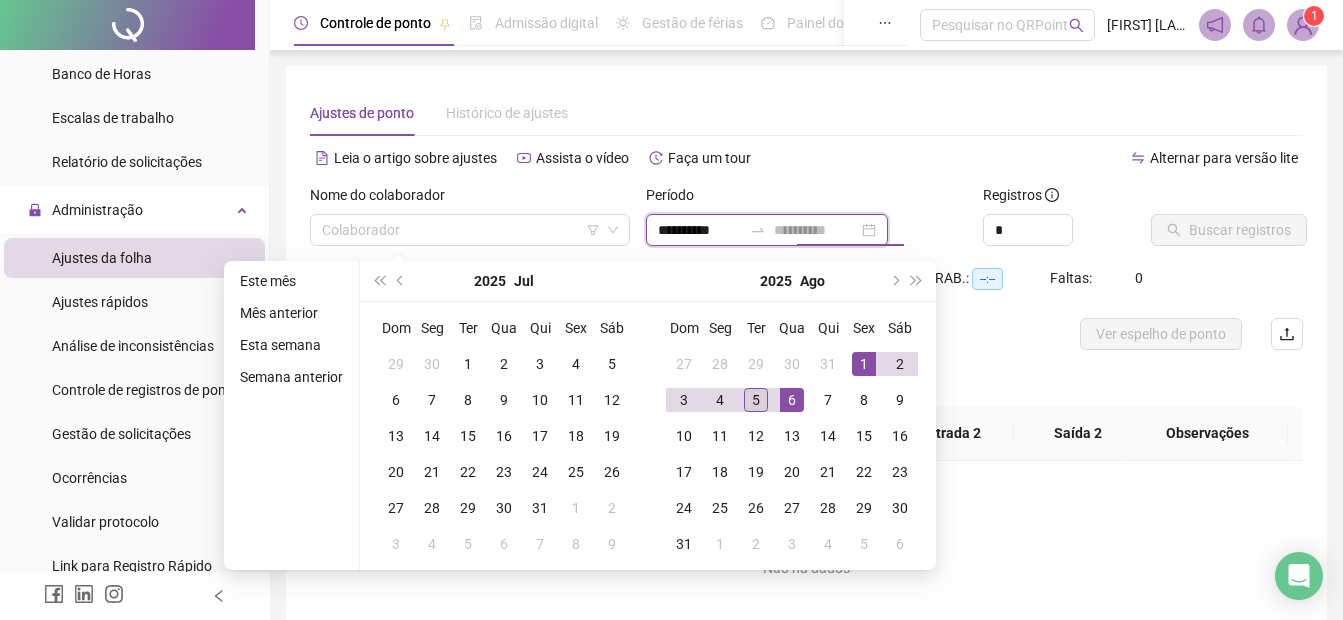 type on "**********" 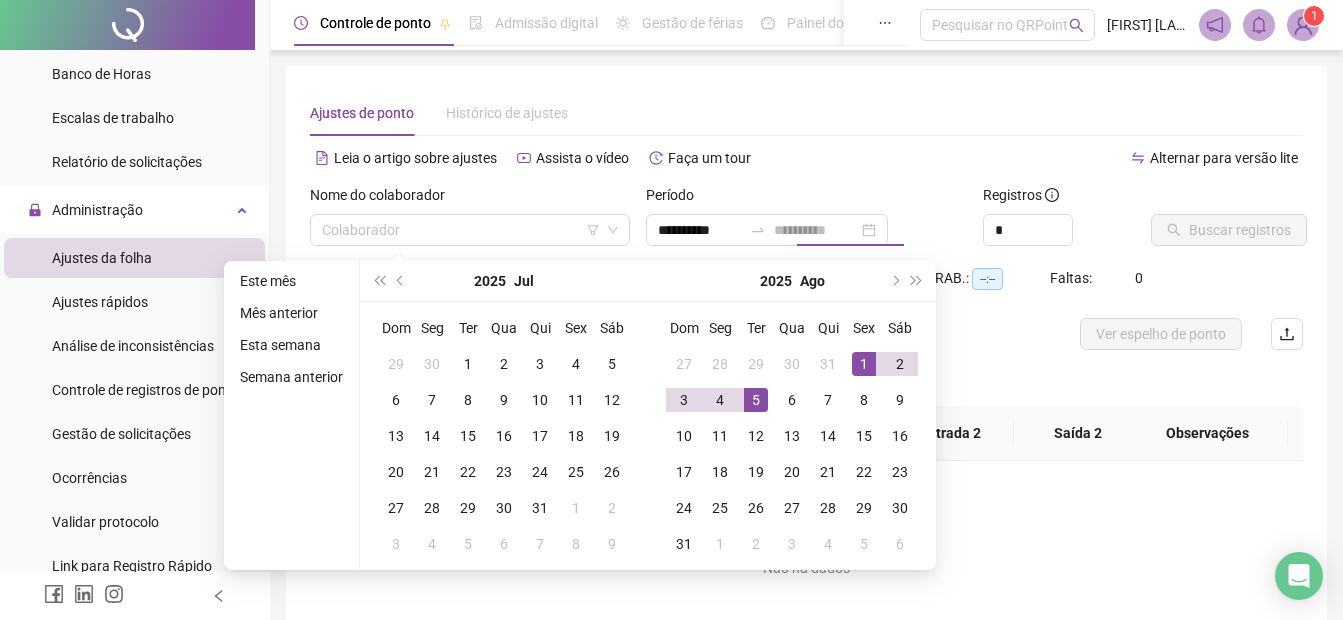 click on "5" at bounding box center (756, 400) 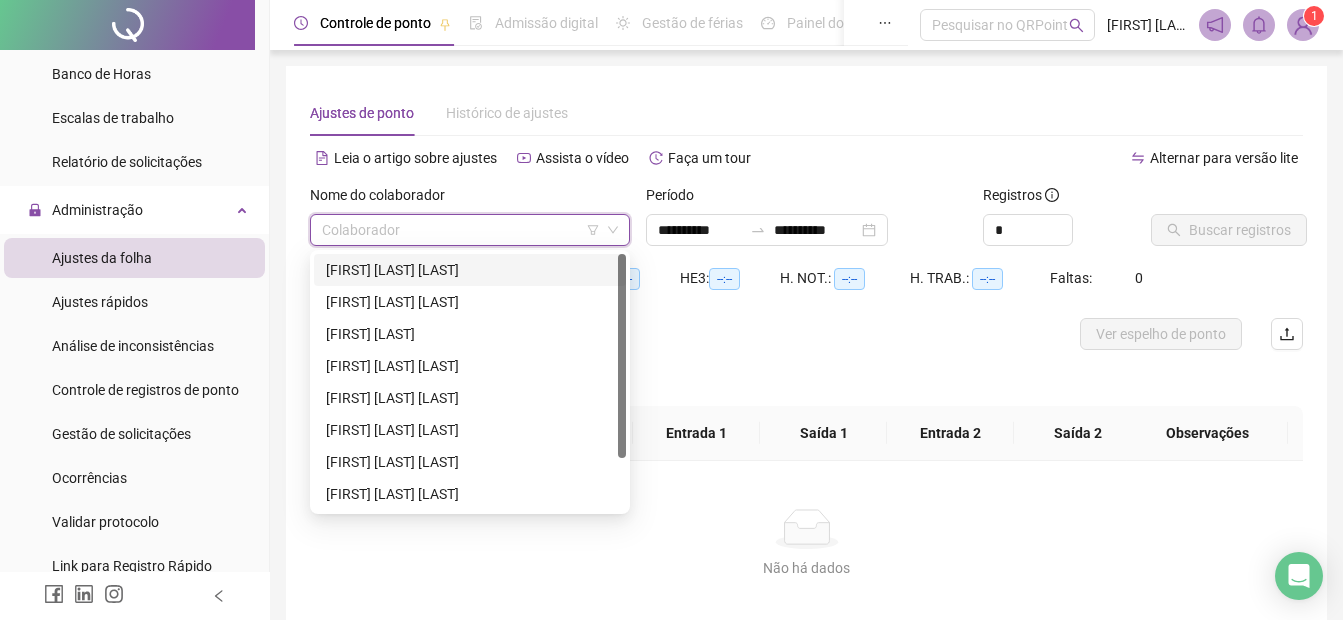 click at bounding box center [461, 230] 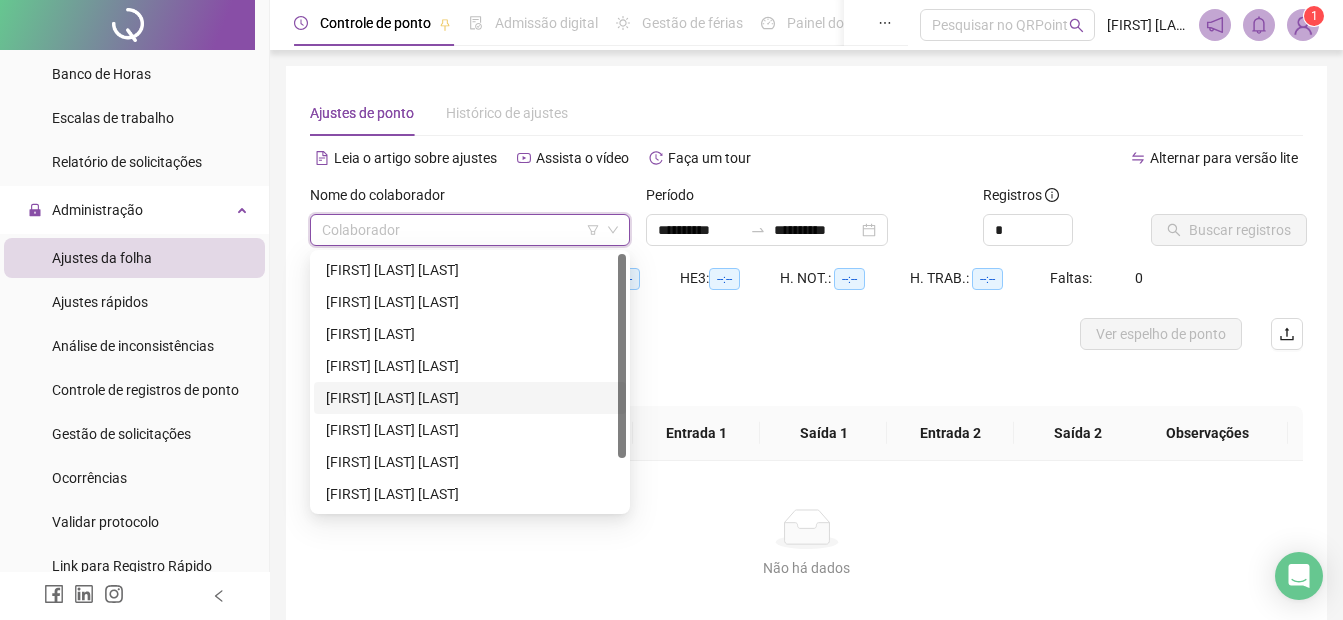 click on "[FIRST] [LAST] [LAST]" at bounding box center (470, 398) 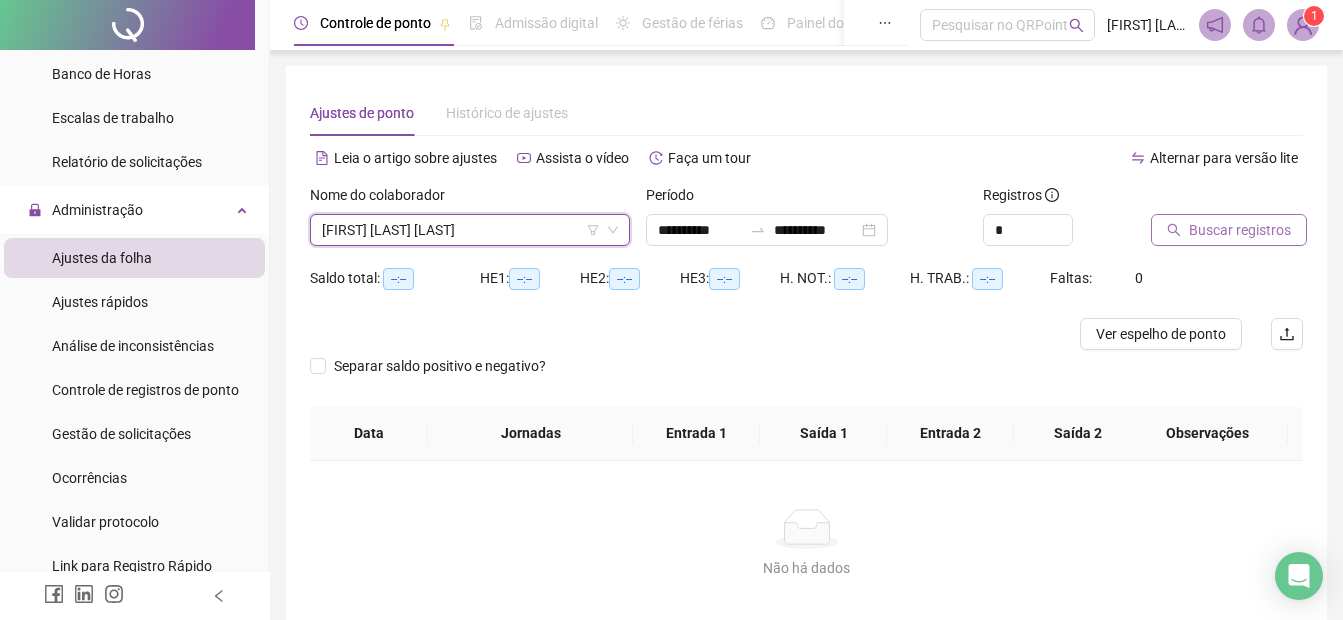 click on "Buscar registros" at bounding box center [1229, 230] 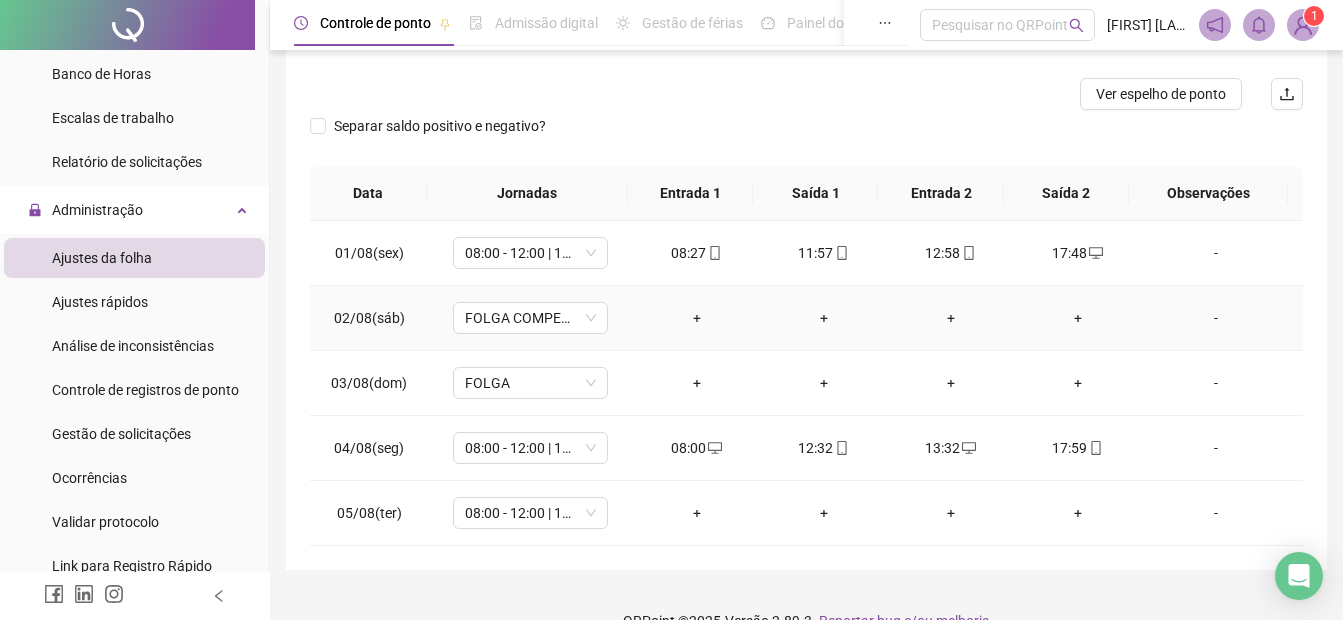 scroll, scrollTop: 176, scrollLeft: 0, axis: vertical 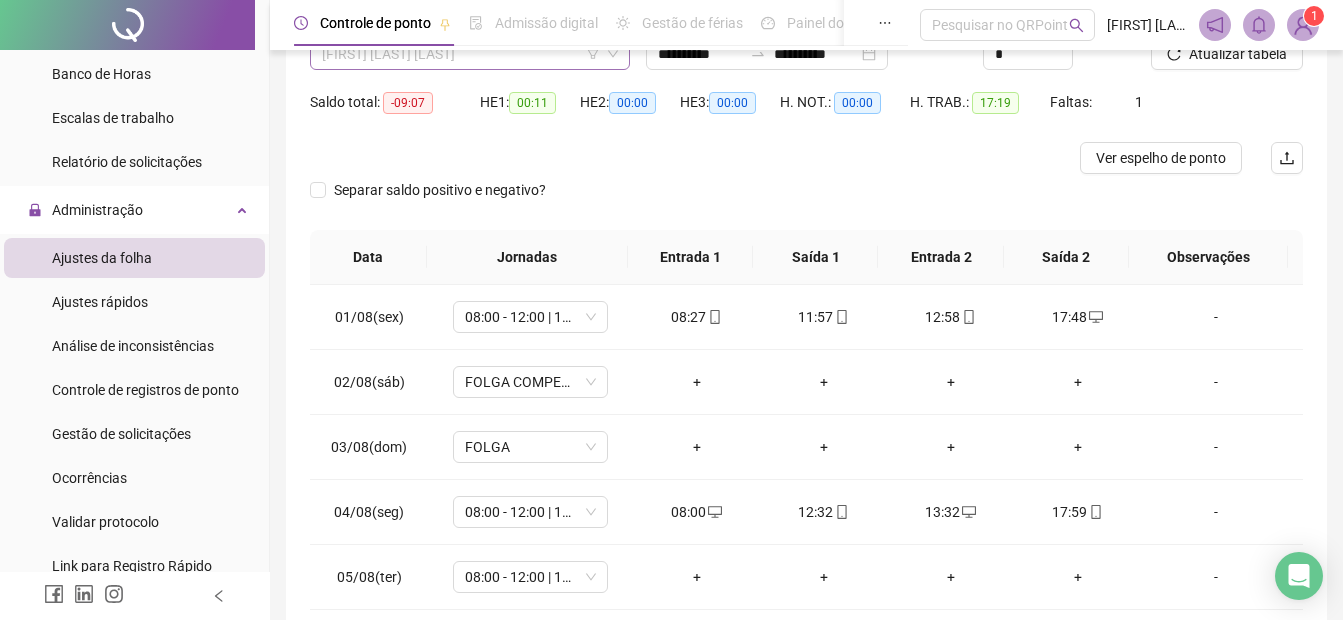 click on "[FIRST] [LAST] [LAST]" at bounding box center (470, 54) 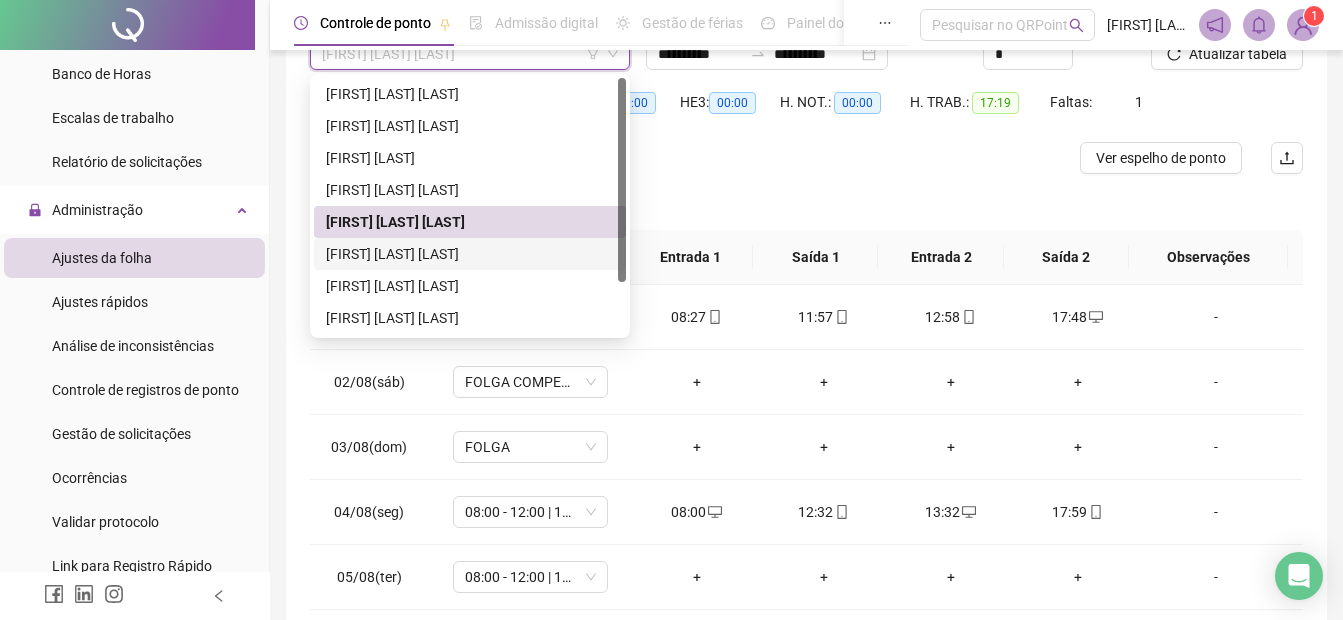 click on "[FIRST] [LAST] [LAST]" at bounding box center (470, 254) 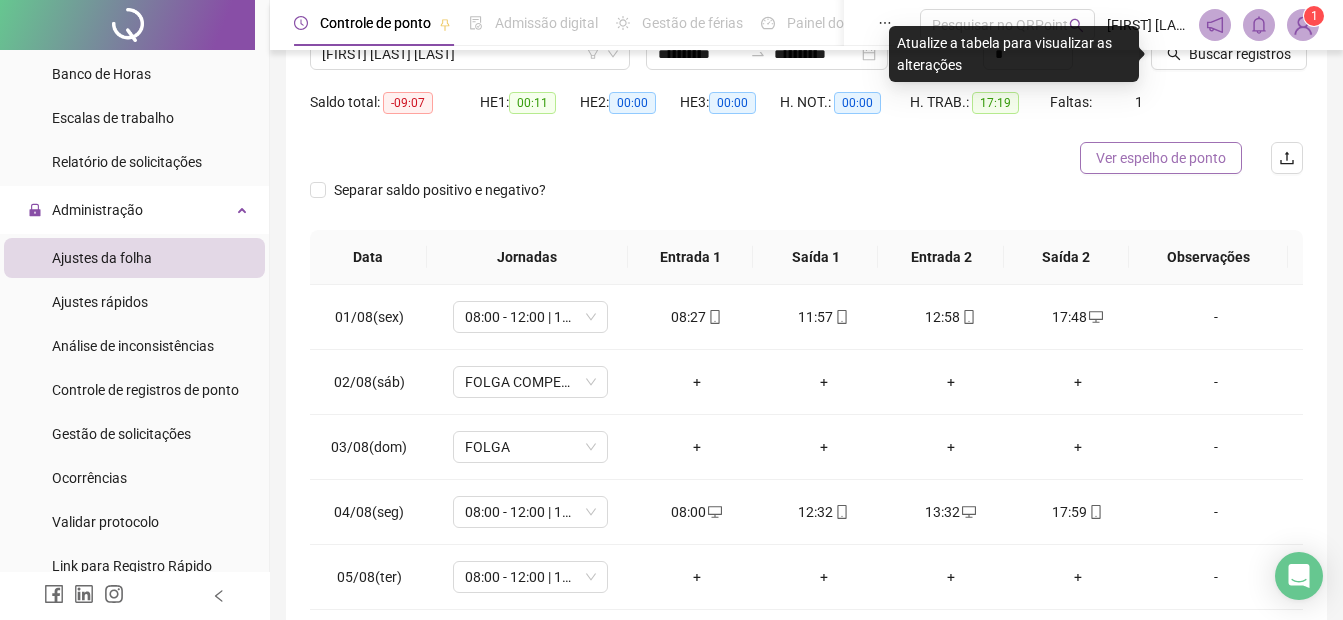 click on "Ver espelho de ponto" at bounding box center (1161, 158) 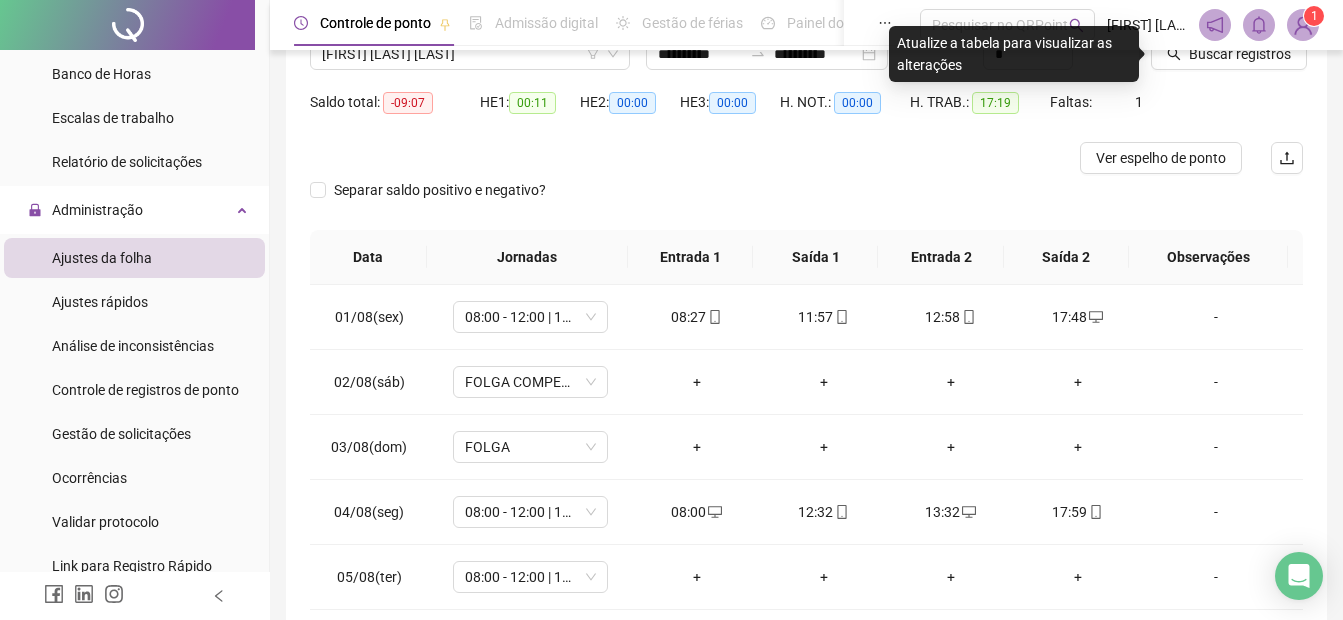 scroll, scrollTop: 76, scrollLeft: 0, axis: vertical 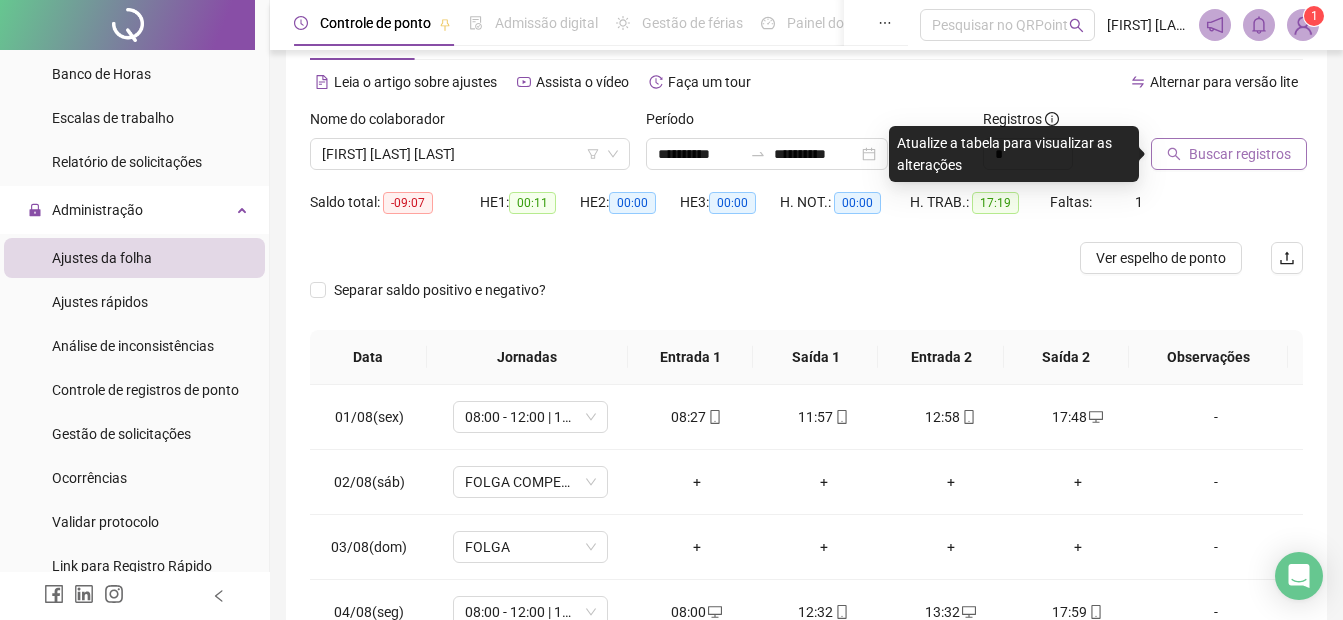 click on "Buscar registros" at bounding box center [1240, 154] 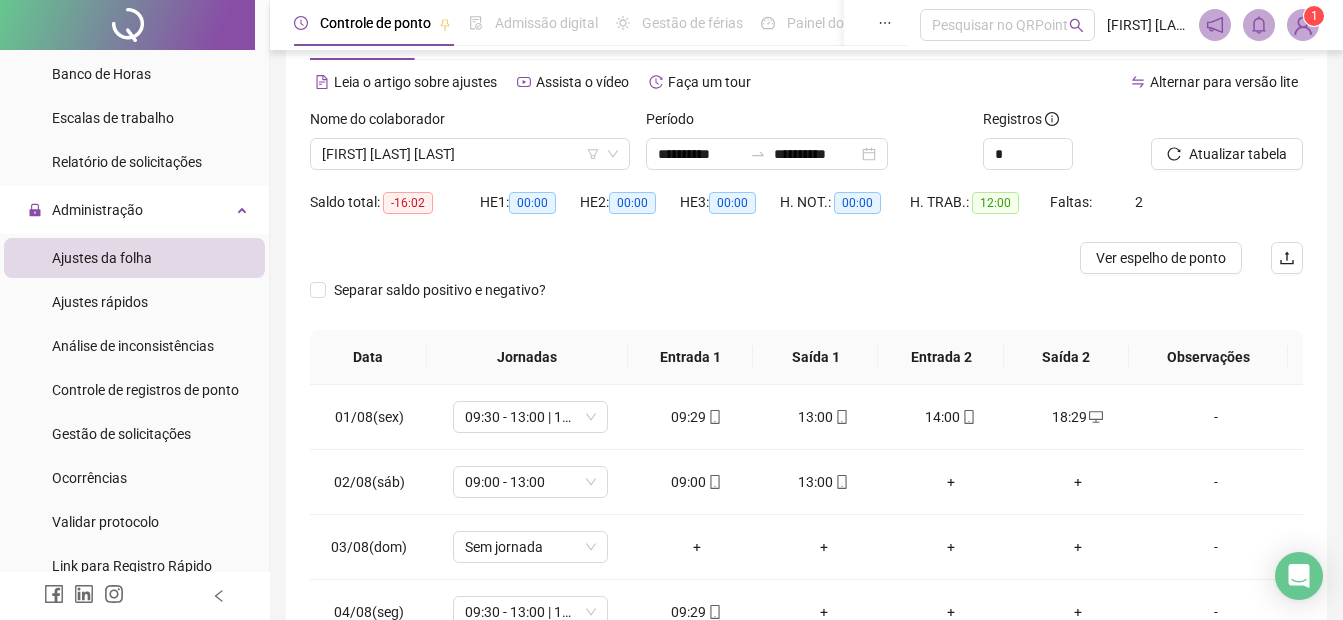 scroll, scrollTop: 276, scrollLeft: 0, axis: vertical 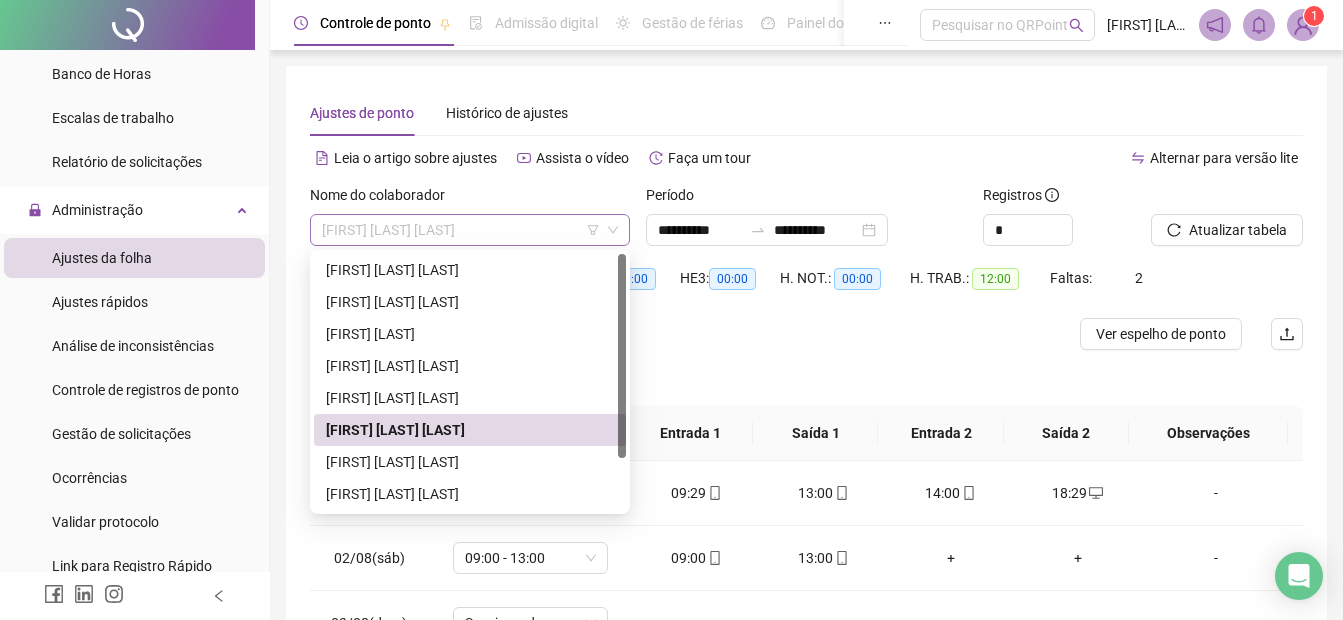 click on "[FIRST] [LAST] [LAST]" at bounding box center [470, 230] 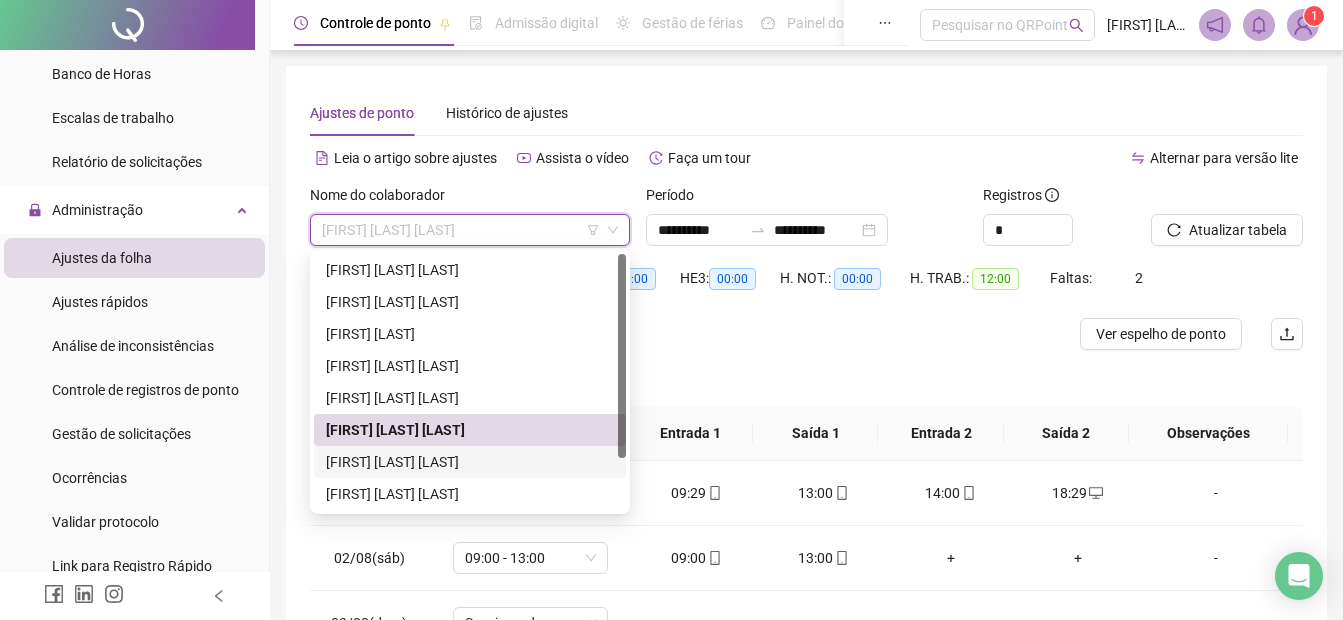 click on "[FIRST] [LAST] [LAST]" at bounding box center [470, 462] 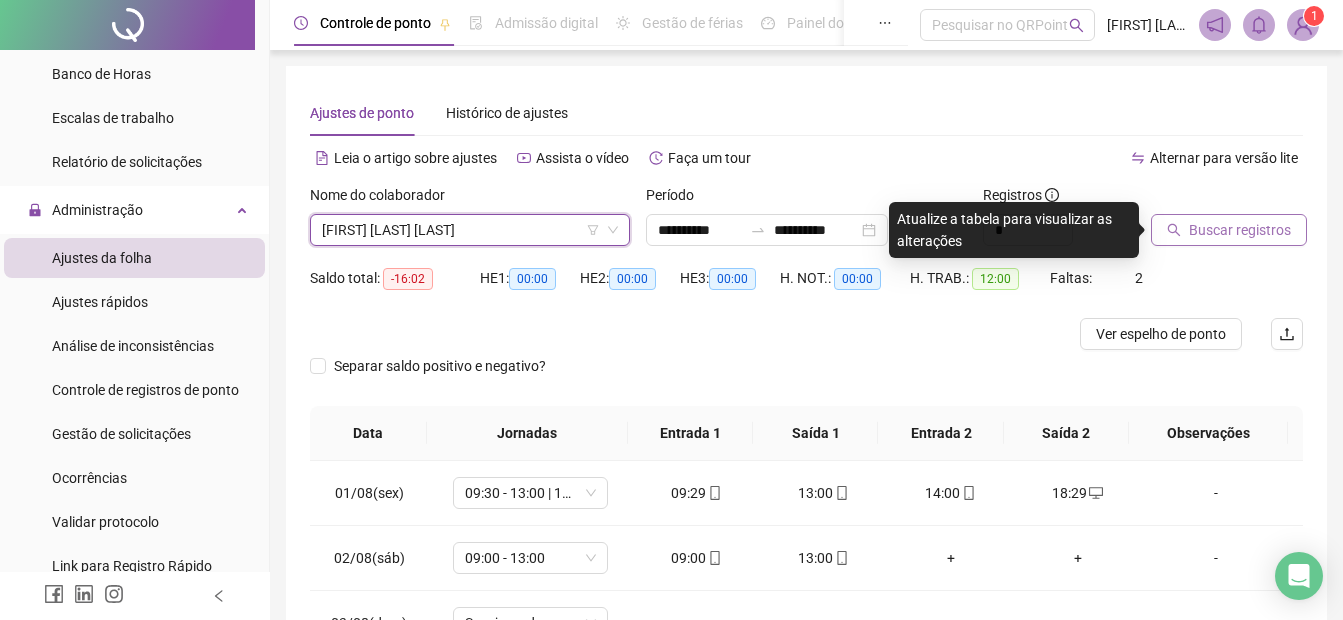click on "Buscar registros" at bounding box center (1240, 230) 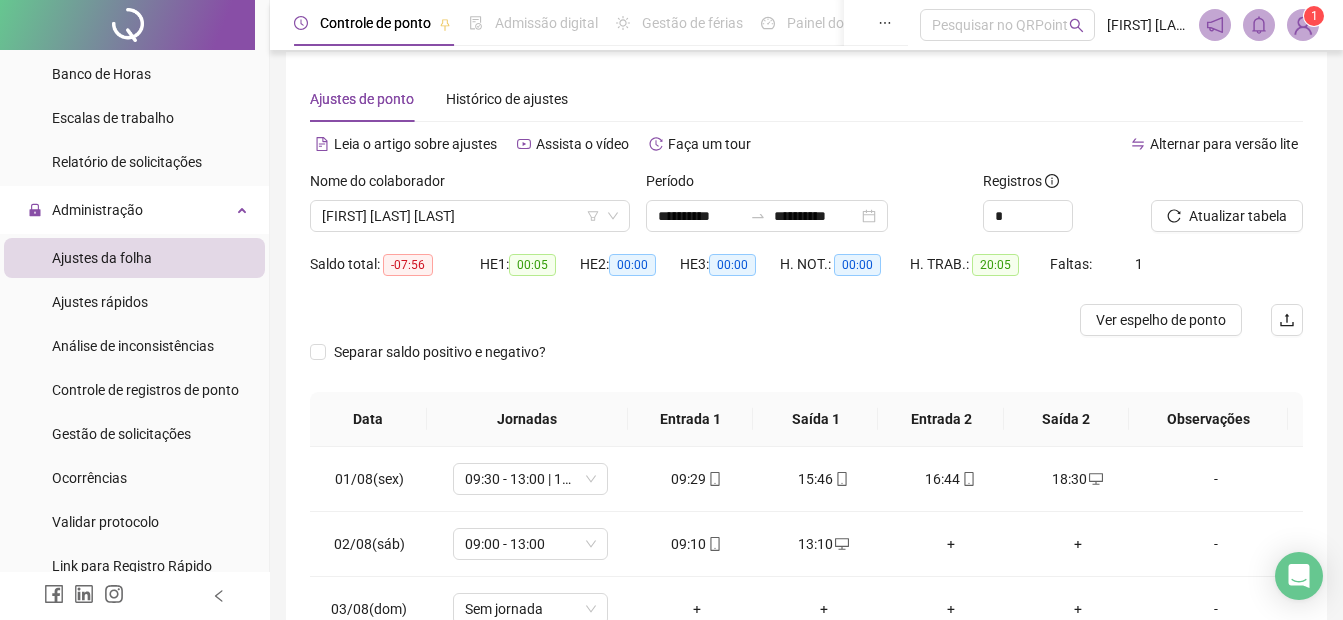 scroll, scrollTop: 0, scrollLeft: 0, axis: both 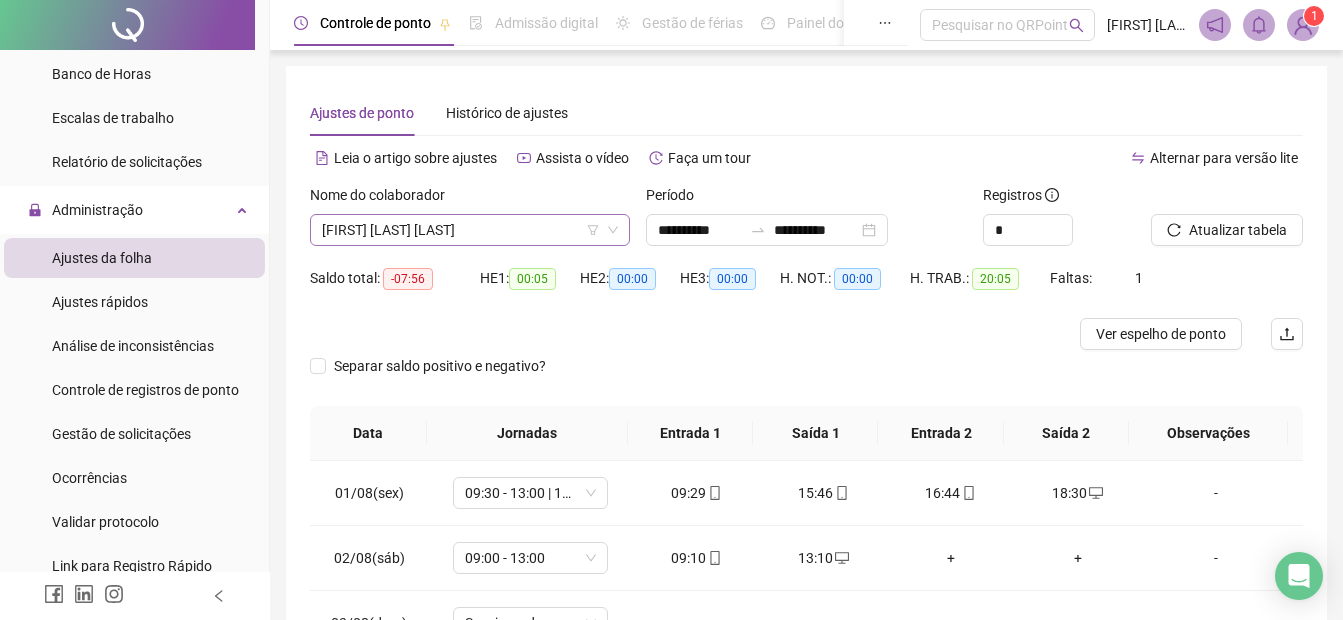 click on "[FIRST] [LAST] [LAST]" at bounding box center (470, 230) 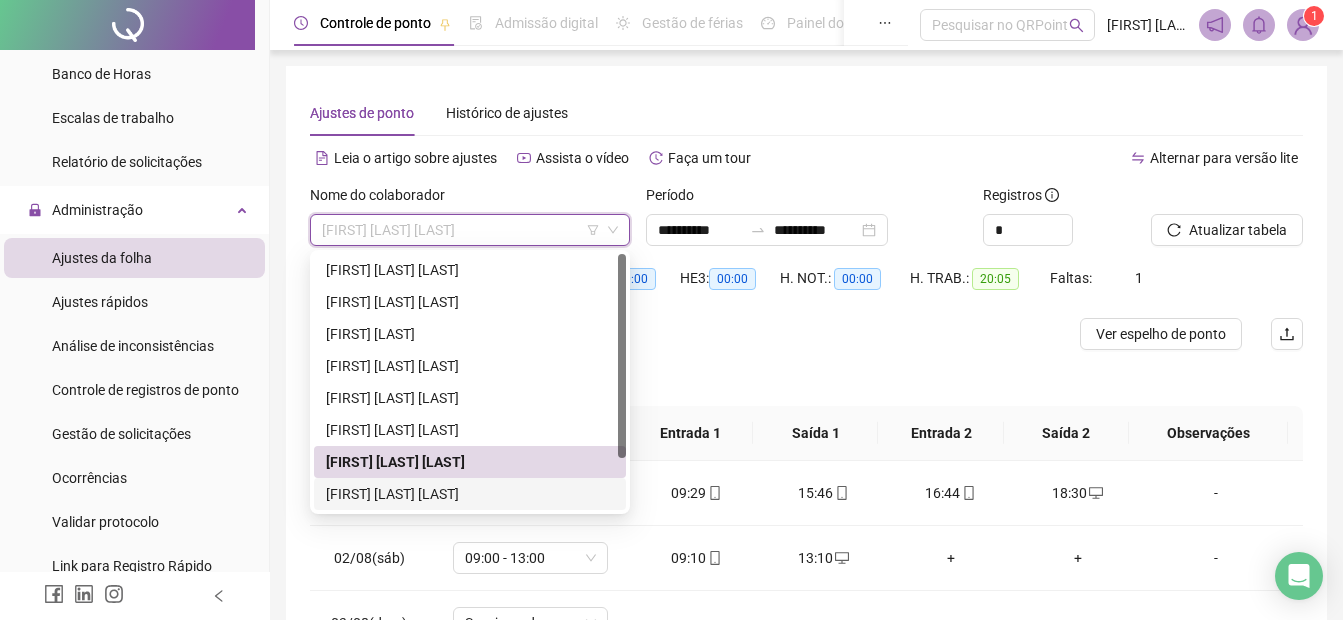 drag, startPoint x: 360, startPoint y: 494, endPoint x: 393, endPoint y: 484, distance: 34.48188 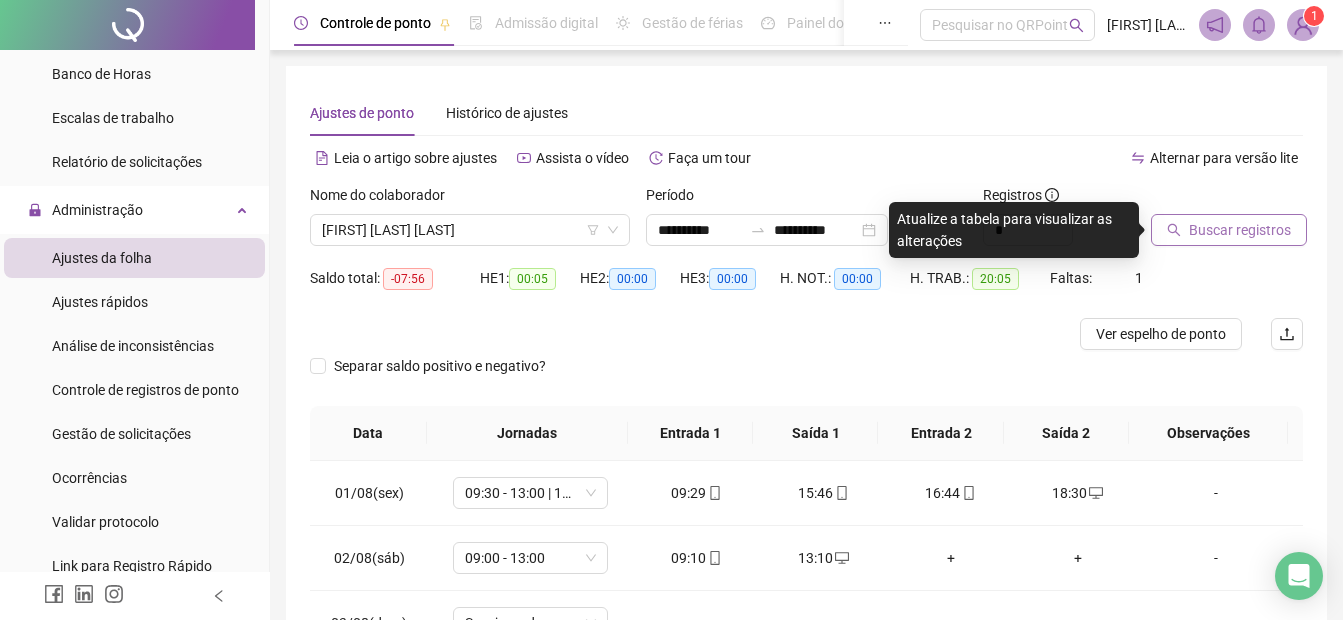 click on "Buscar registros" at bounding box center [1240, 230] 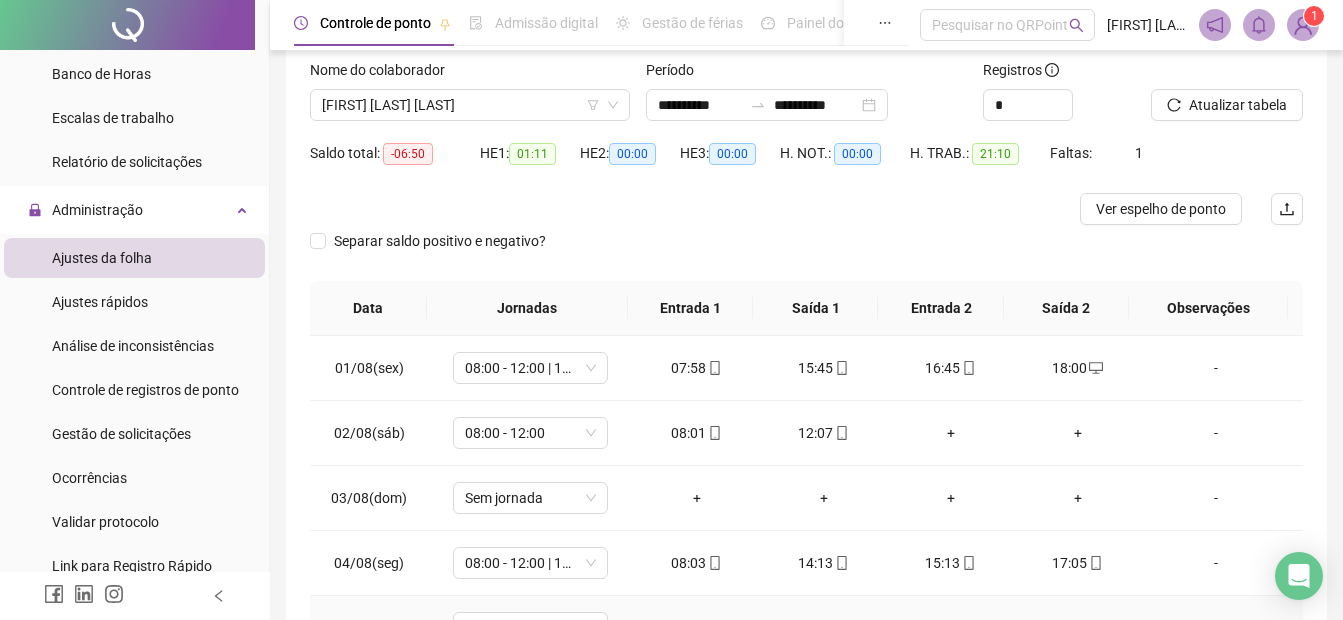 scroll, scrollTop: 0, scrollLeft: 0, axis: both 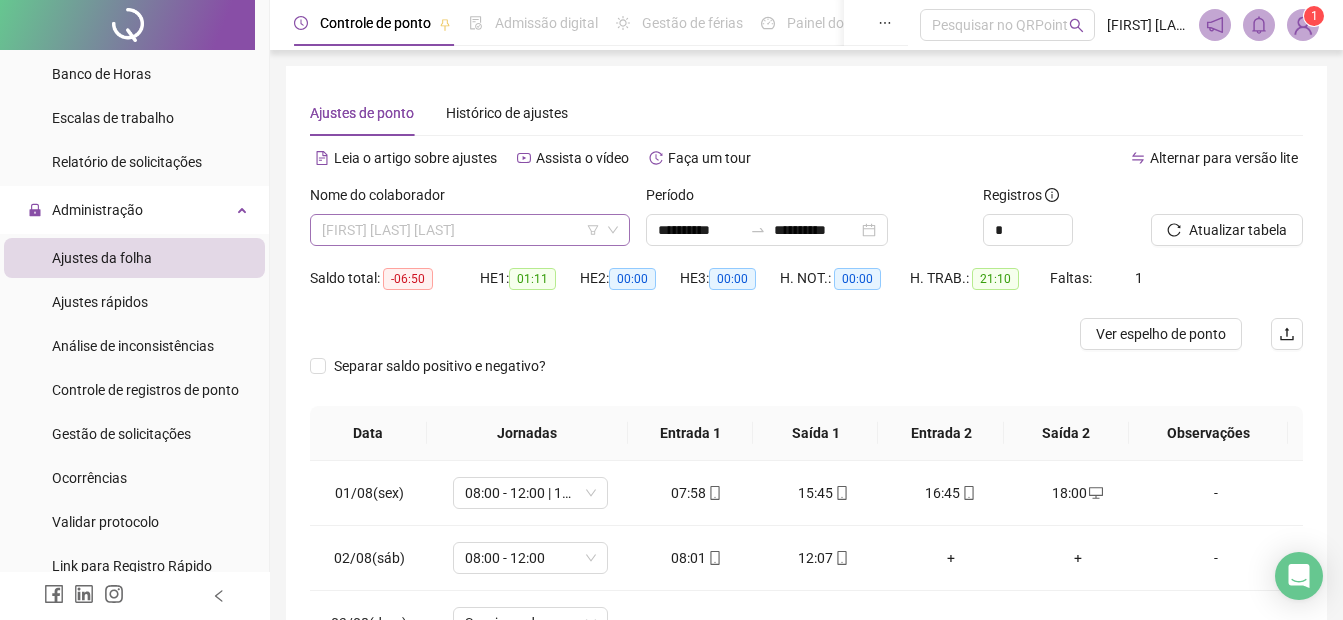 click on "[FIRST] [LAST] [LAST]" at bounding box center [470, 230] 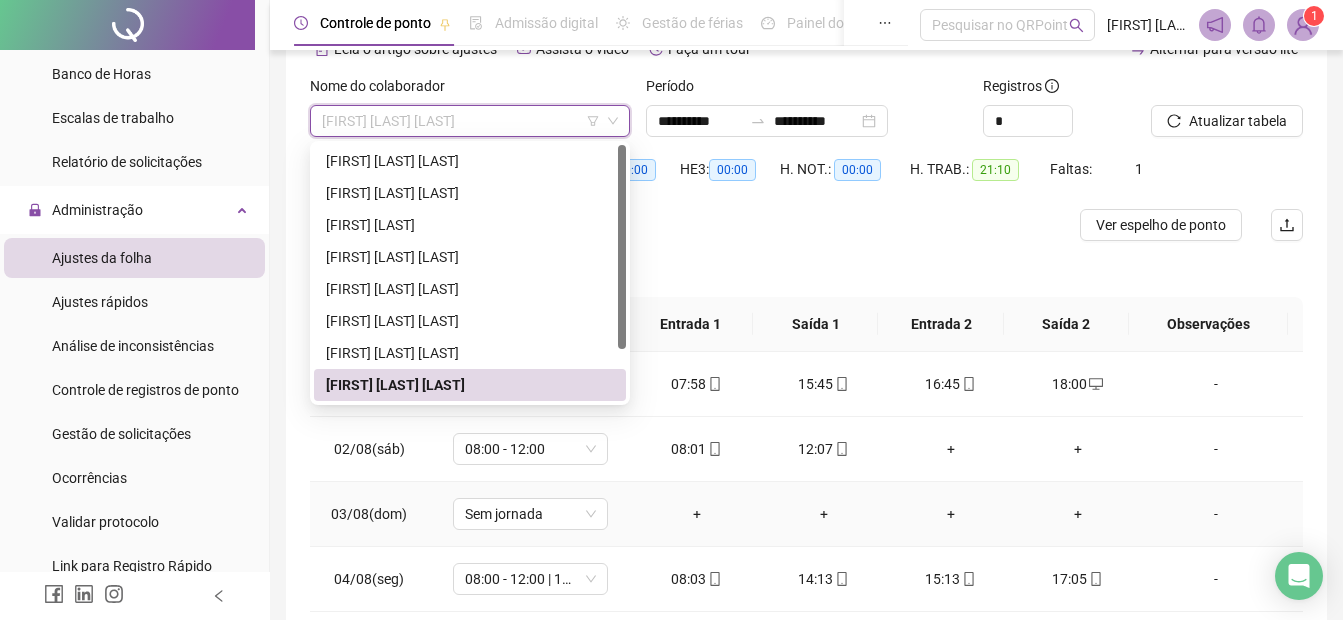 scroll, scrollTop: 276, scrollLeft: 0, axis: vertical 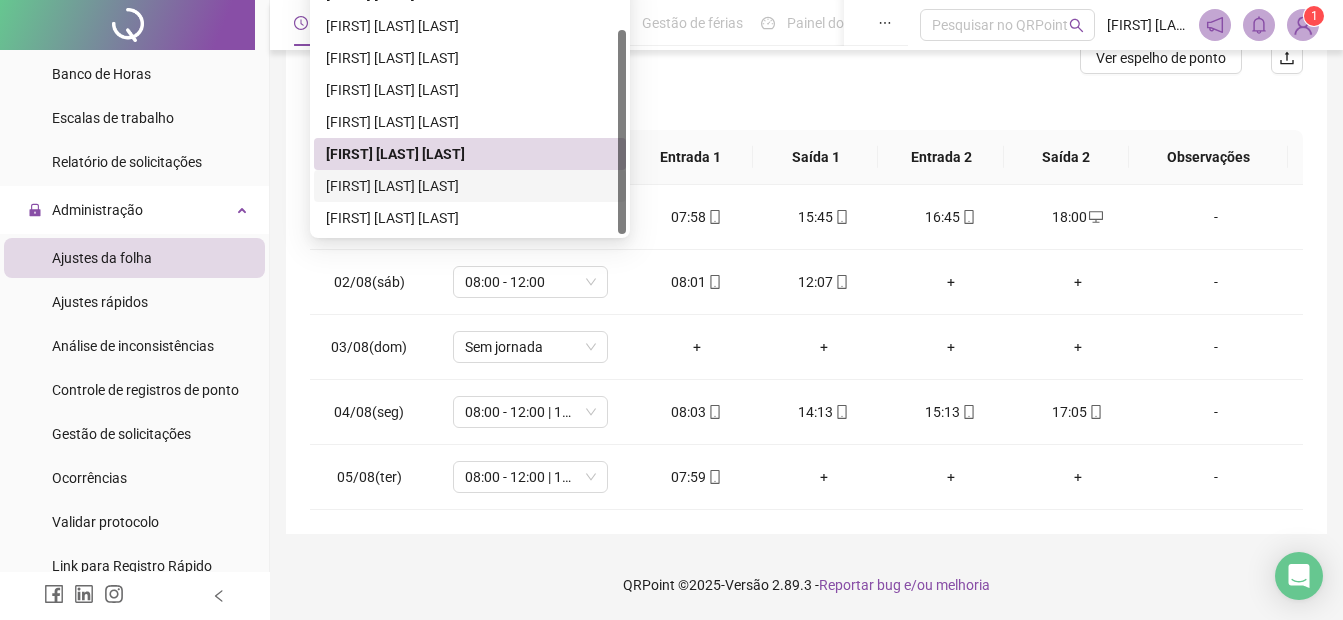 click on "[FIRST] [LAST] [LAST]" at bounding box center (470, 186) 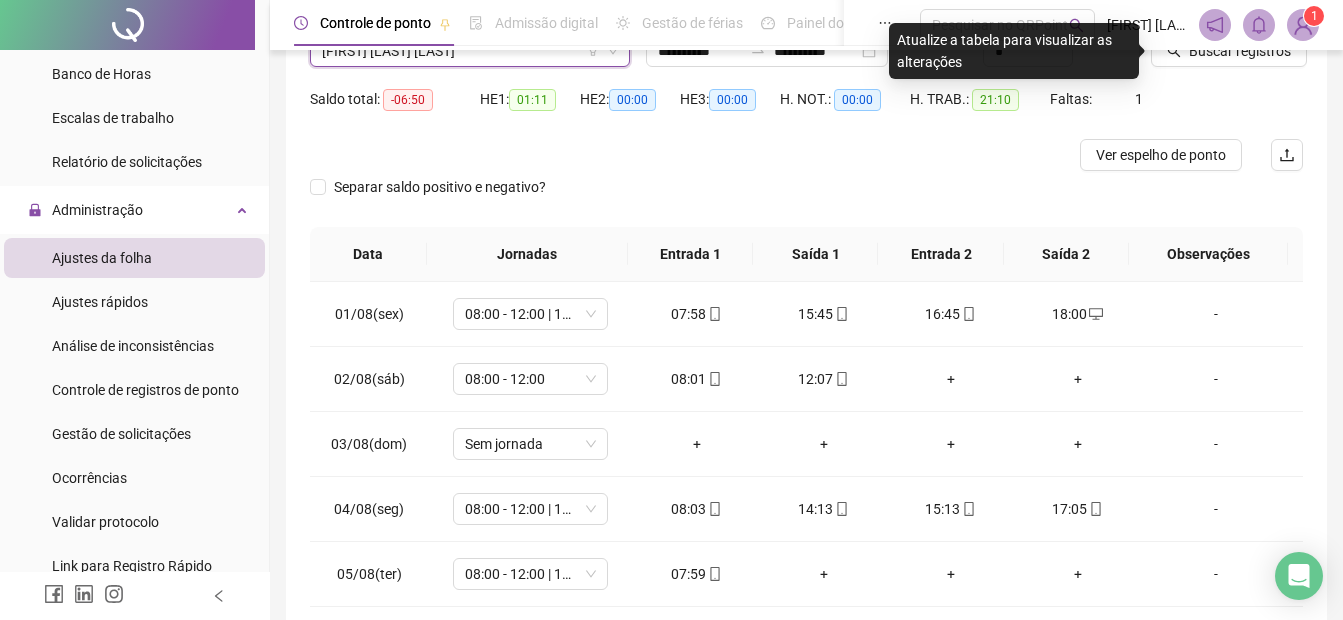 scroll, scrollTop: 76, scrollLeft: 0, axis: vertical 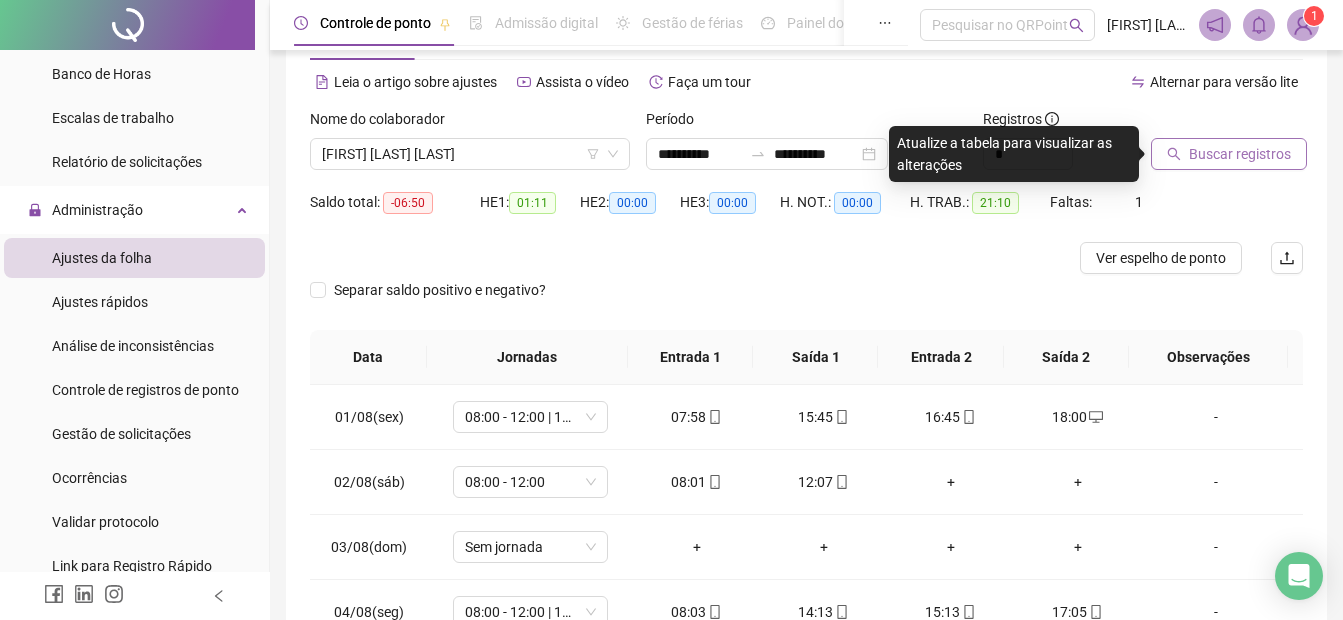 click on "Buscar registros" at bounding box center (1240, 154) 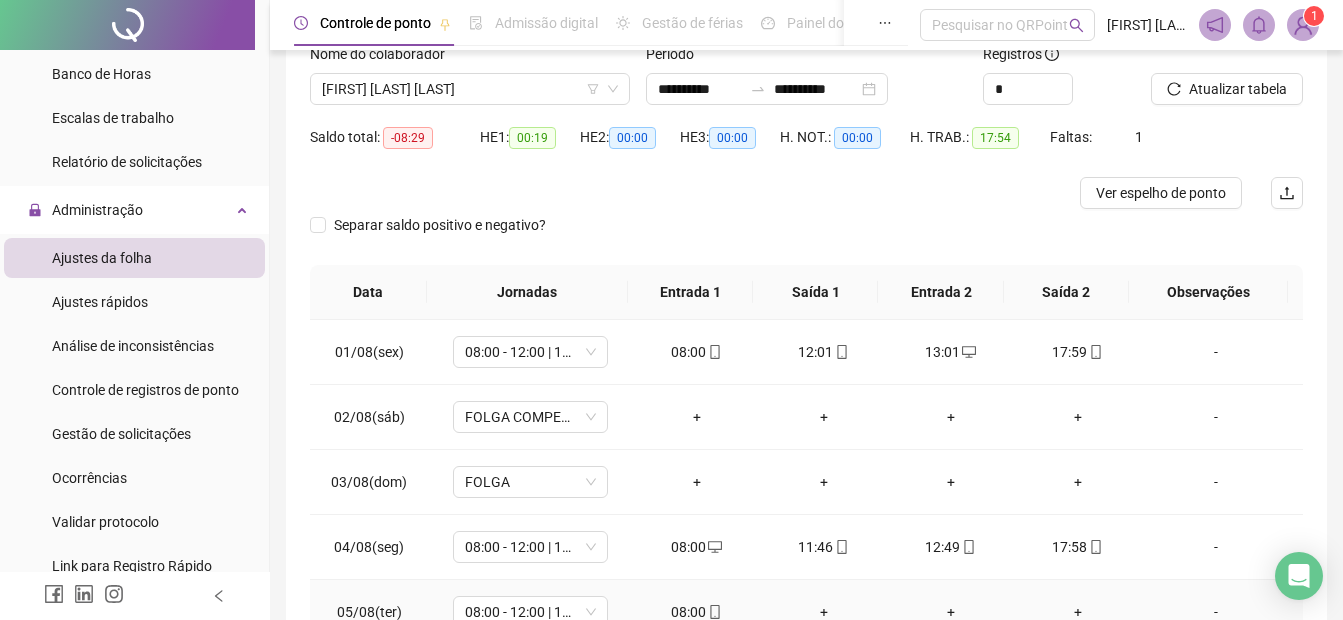 scroll, scrollTop: 0, scrollLeft: 0, axis: both 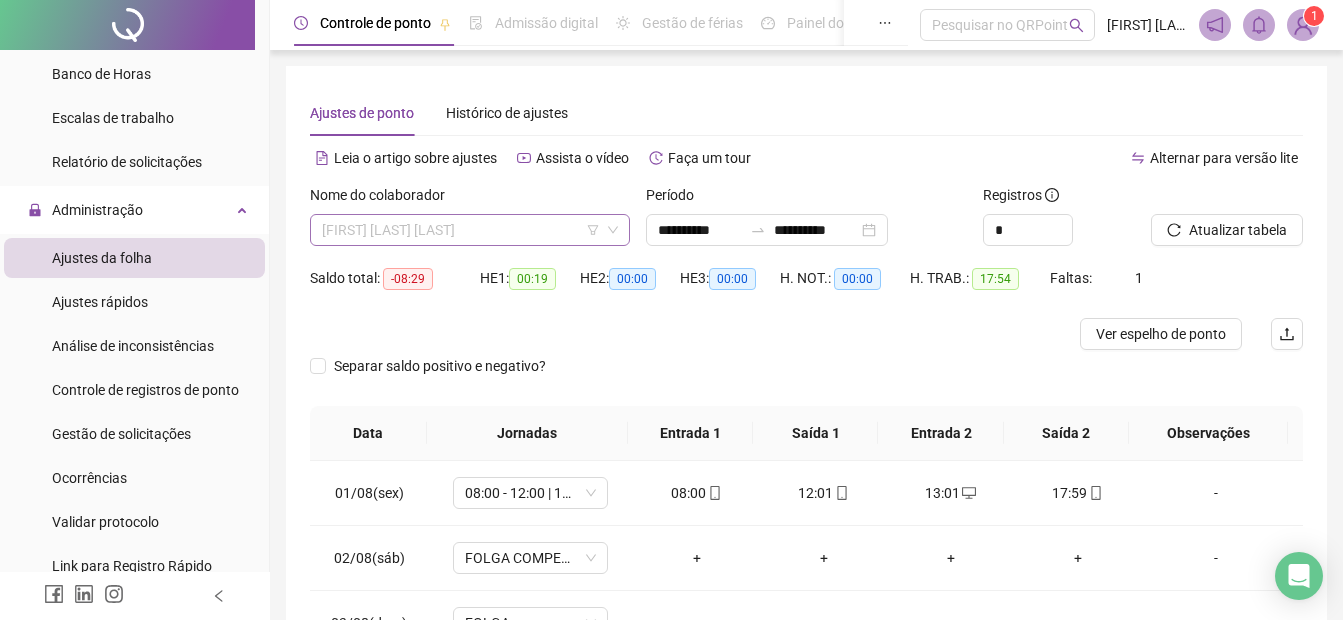 click on "[FIRST] [LAST] [LAST]" at bounding box center [470, 230] 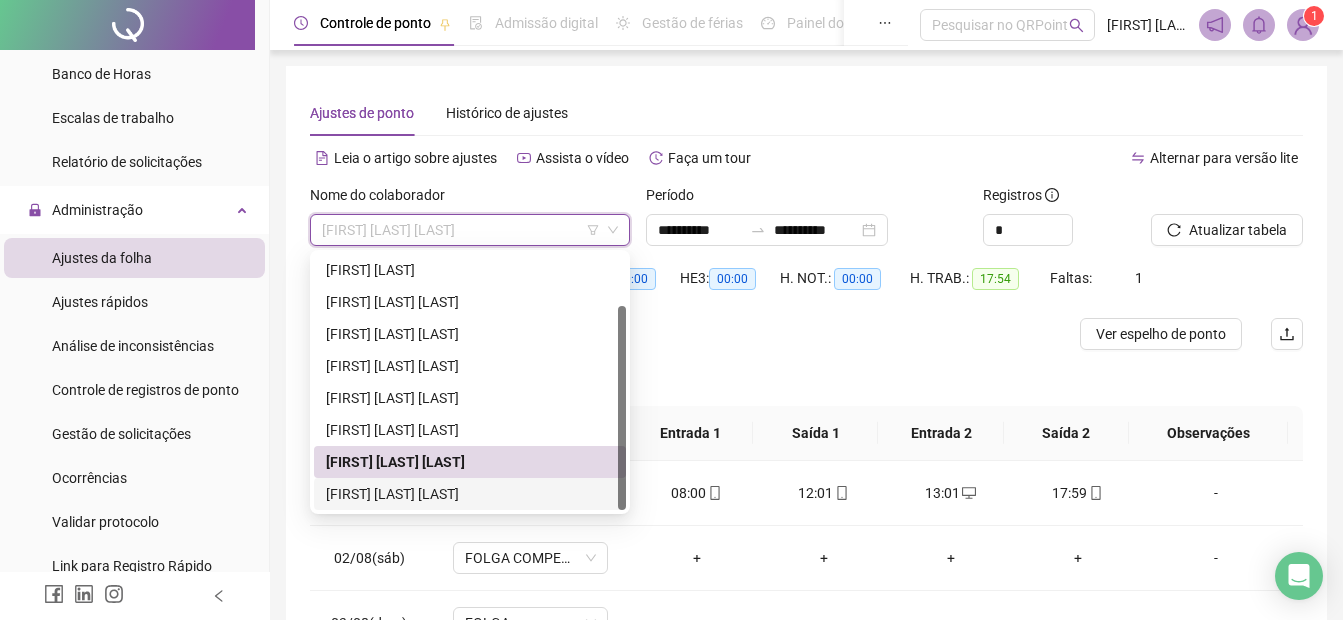 click on "[FIRST] [LAST] [LAST]" at bounding box center (470, 494) 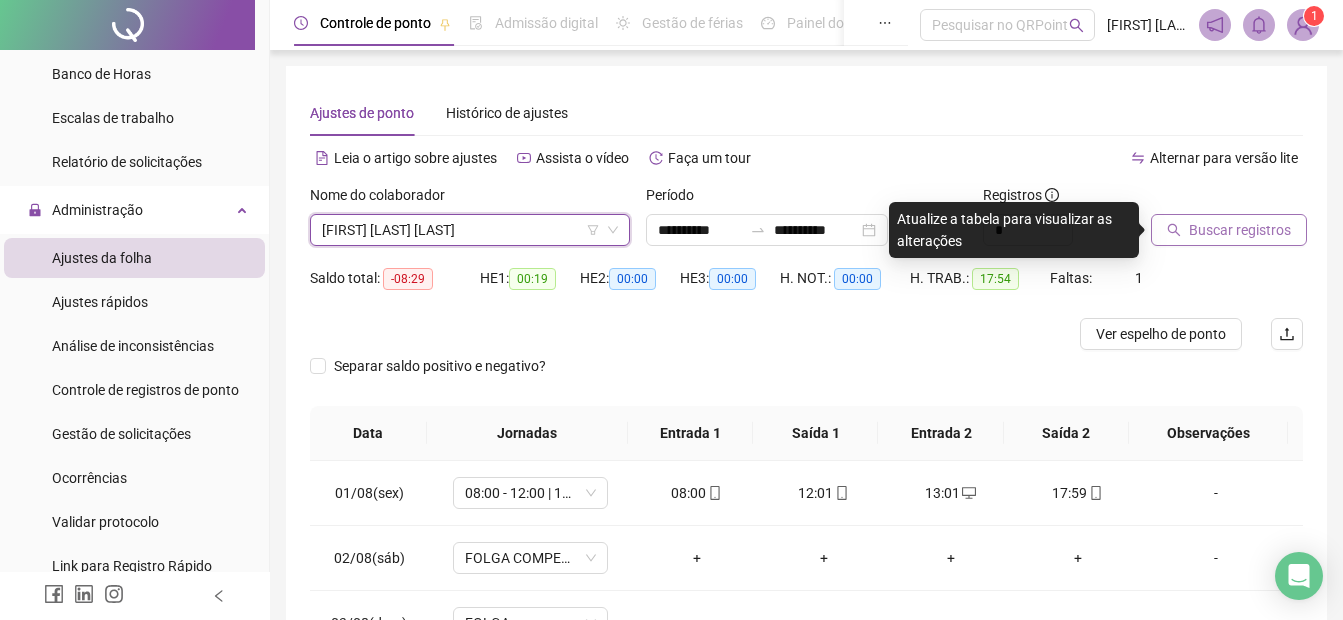 click on "Buscar registros" at bounding box center [1240, 230] 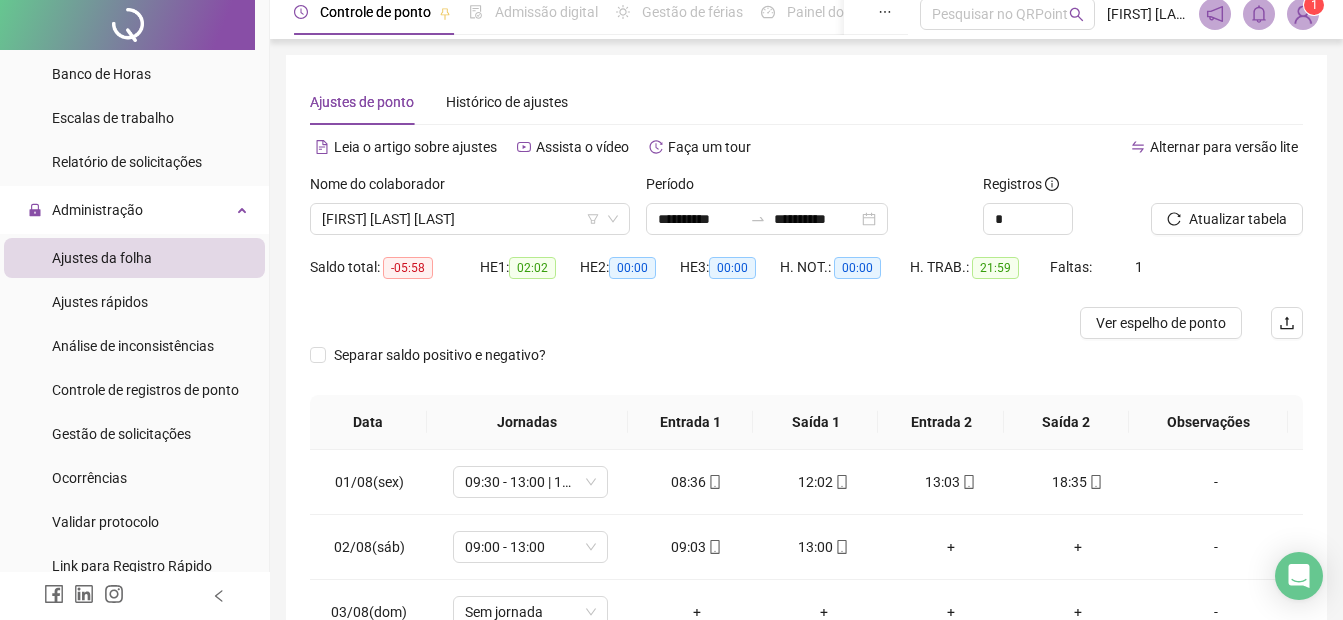 scroll, scrollTop: 0, scrollLeft: 0, axis: both 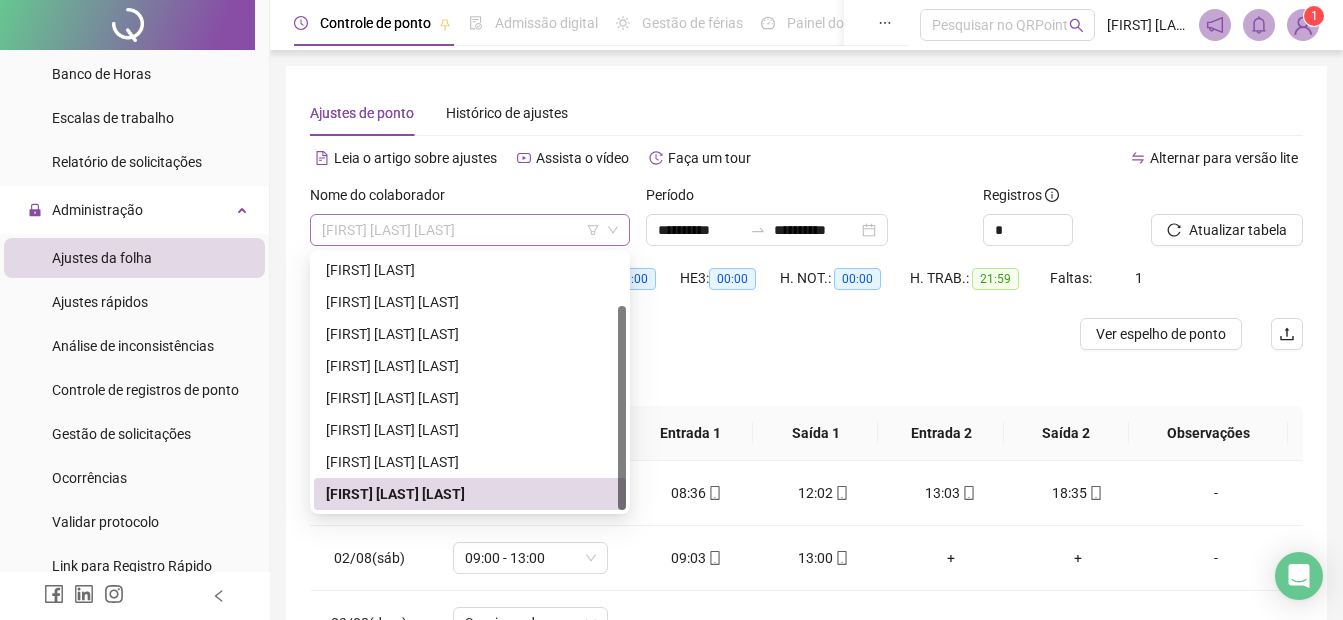 click on "[FIRST] [LAST] [LAST]" at bounding box center (470, 230) 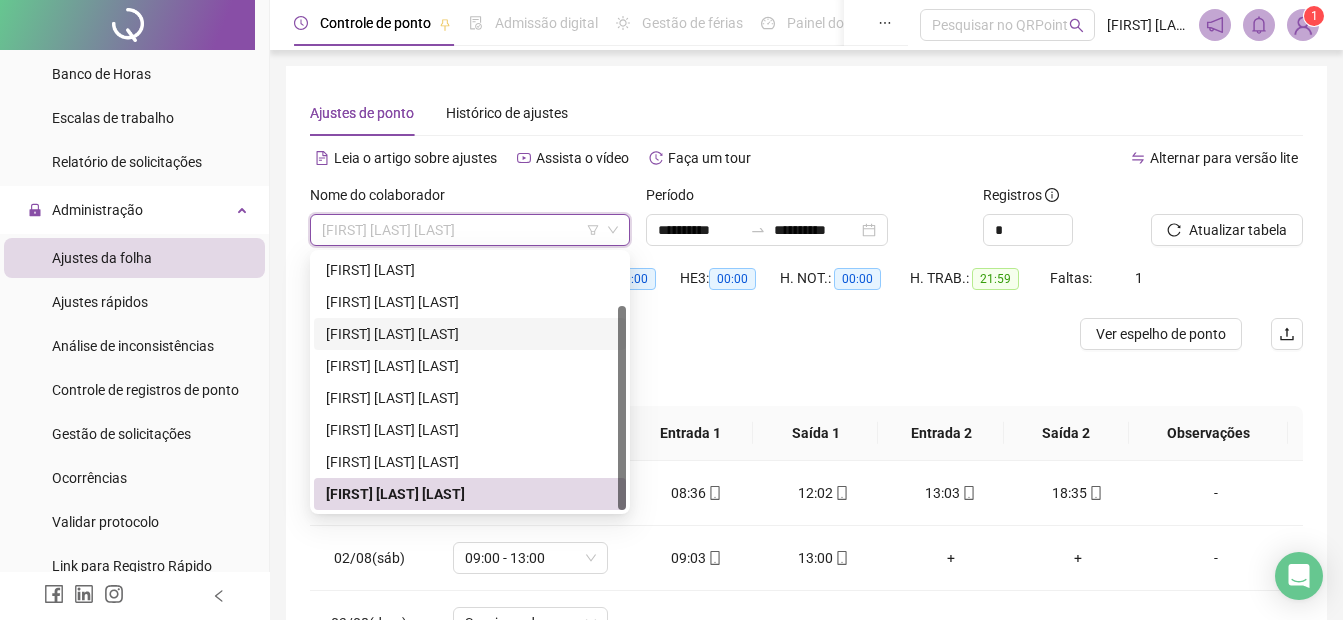 click on "[FIRST] [LAST] [LAST]" at bounding box center [470, 334] 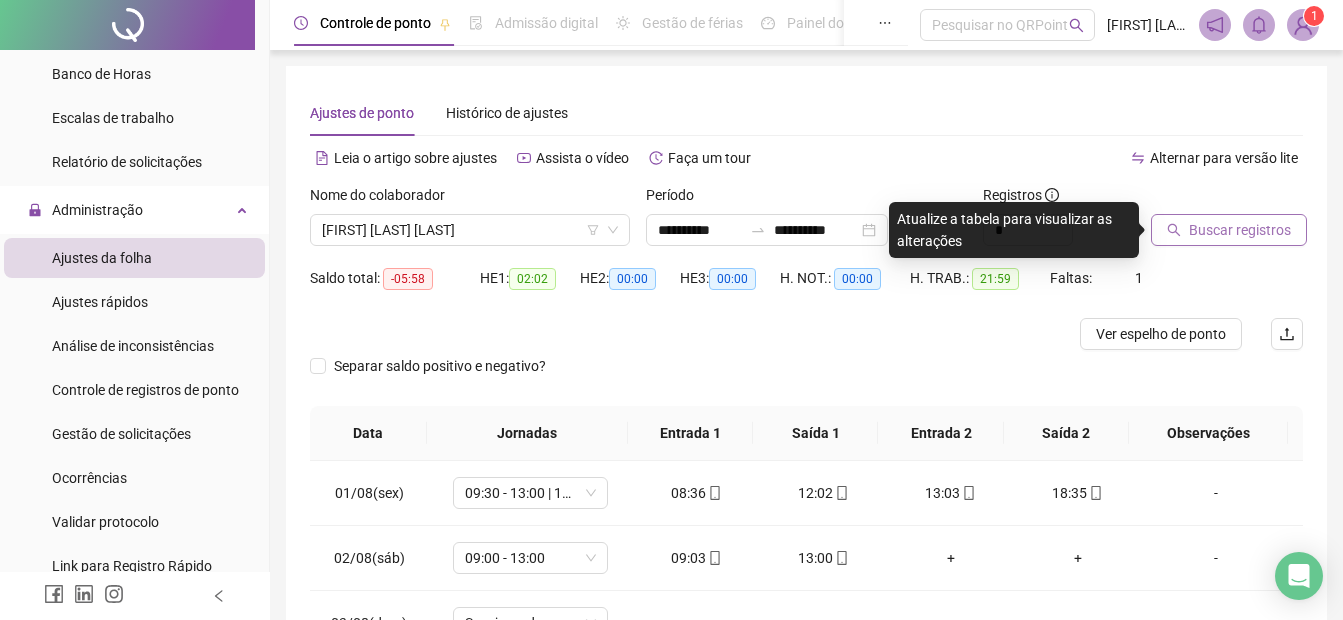 click on "Buscar registros" at bounding box center [1240, 230] 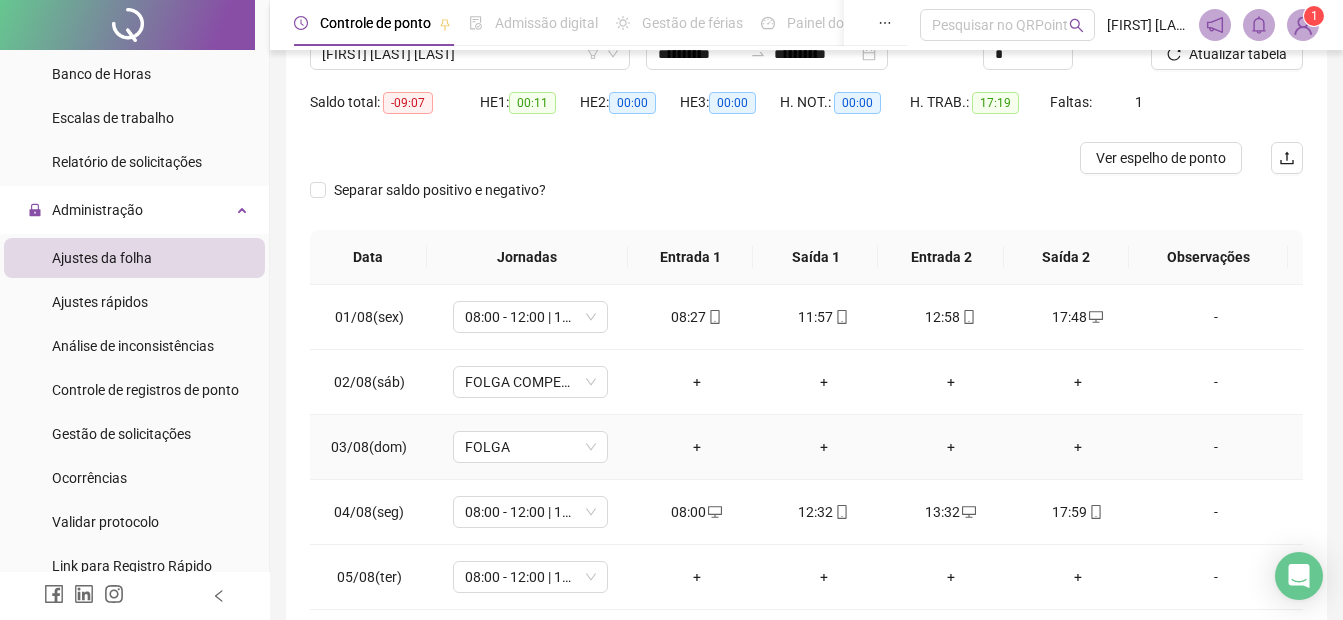 scroll, scrollTop: 0, scrollLeft: 0, axis: both 